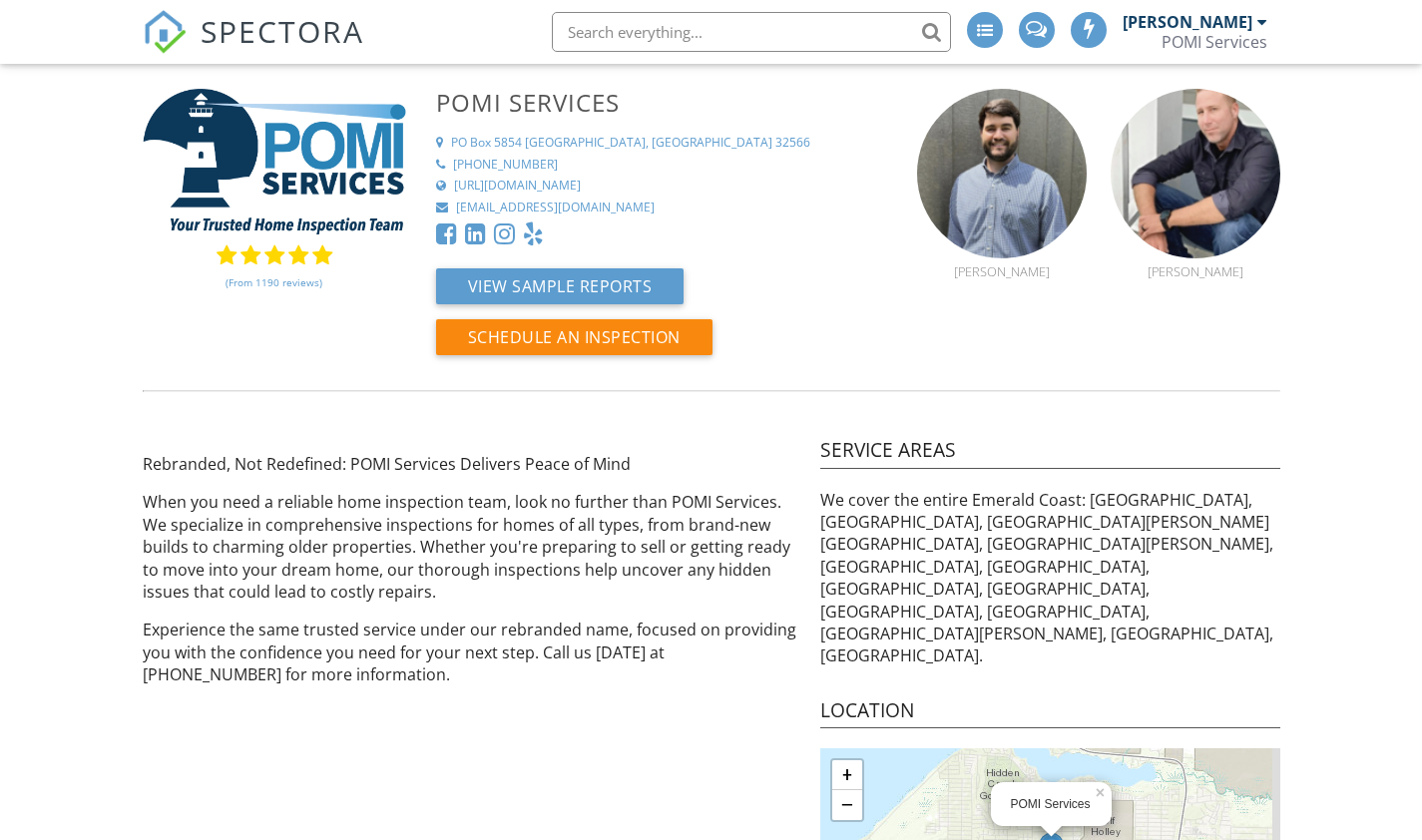 scroll, scrollTop: 0, scrollLeft: 0, axis: both 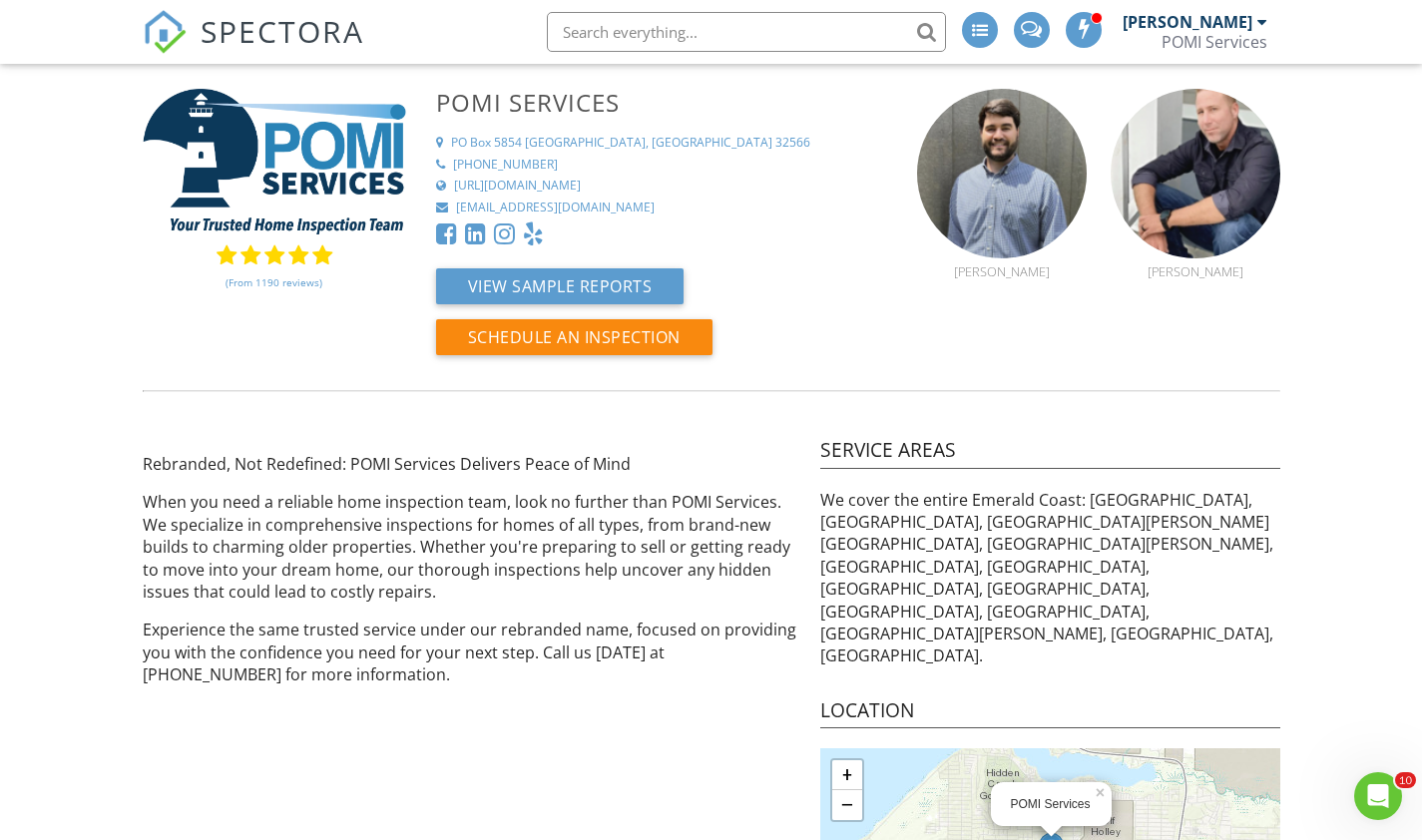 click on "SPECTORA" at bounding box center (282, 31) 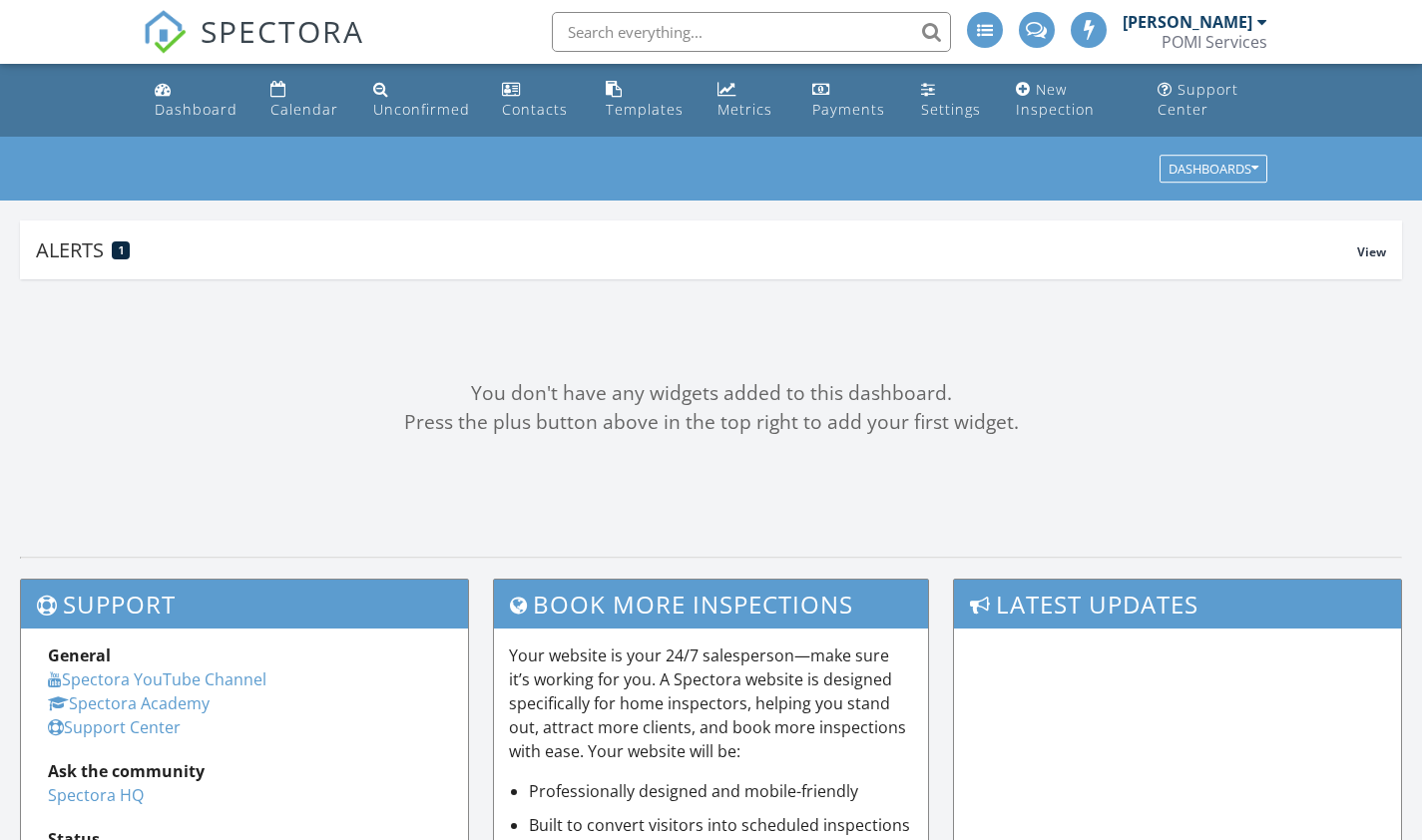 scroll, scrollTop: 0, scrollLeft: 0, axis: both 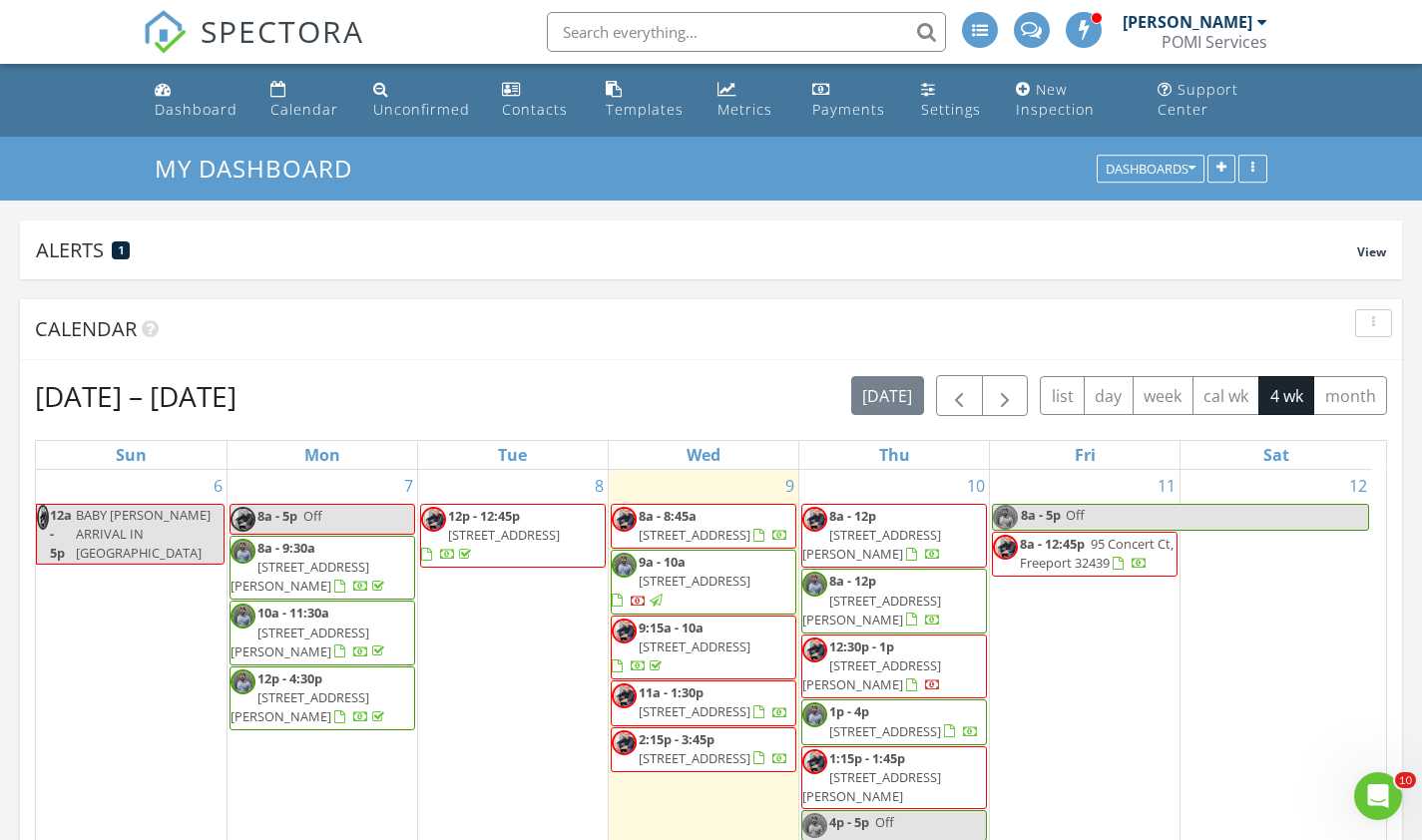 click on "102 Gulf Winds Ct , Destin 32541" at bounding box center [695, 711] 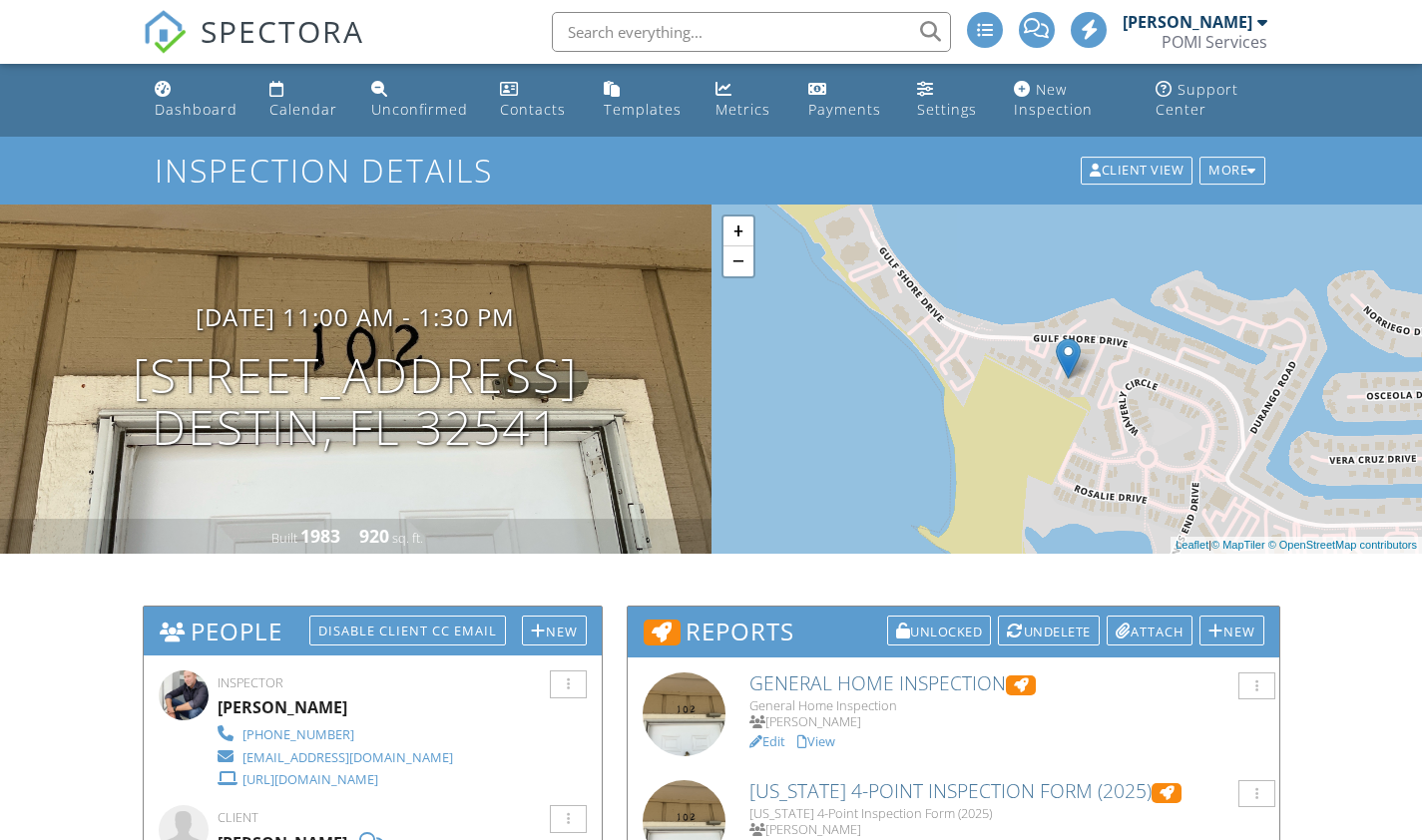 scroll, scrollTop: 171, scrollLeft: 0, axis: vertical 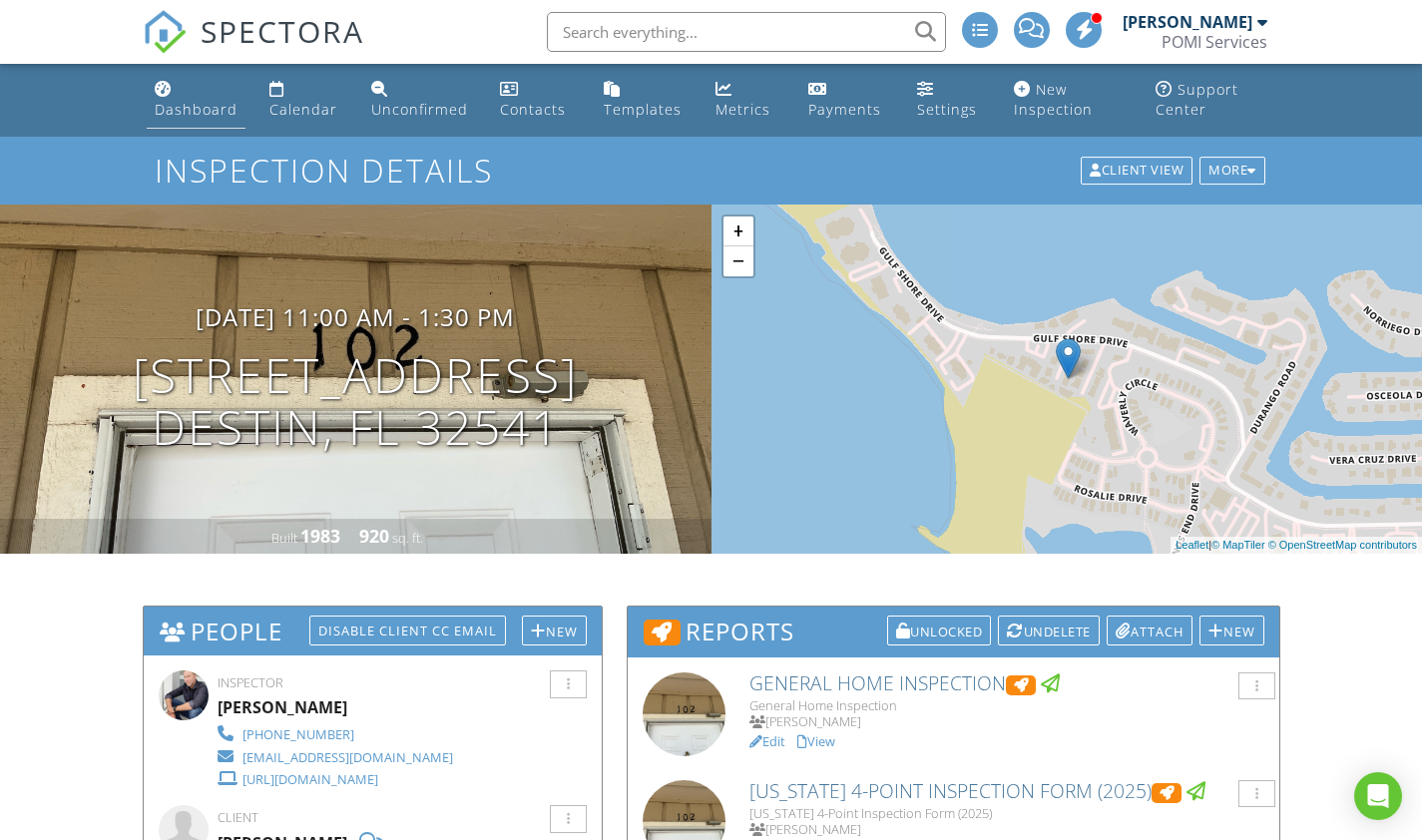 click on "Dashboard" at bounding box center (196, 109) 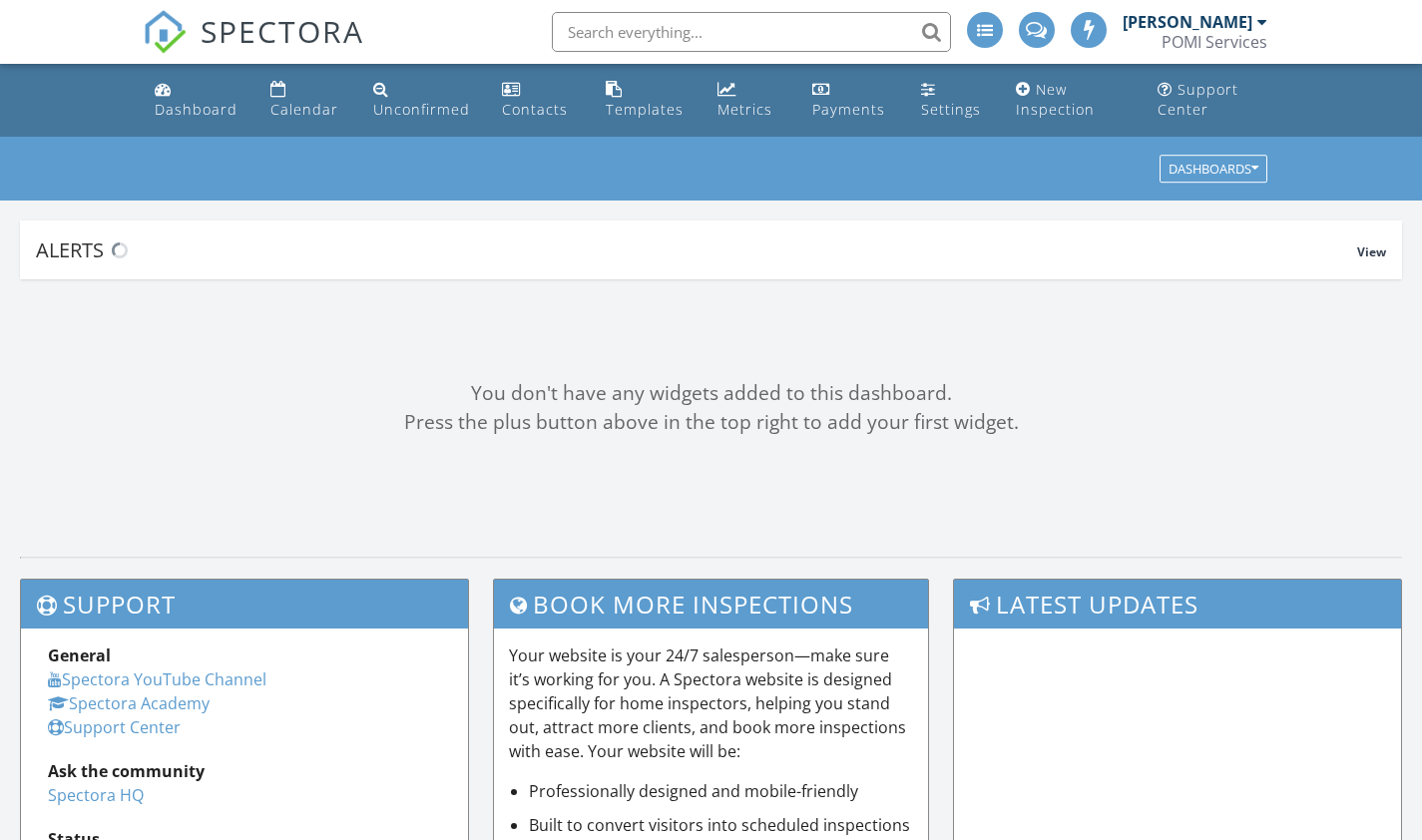 scroll, scrollTop: 0, scrollLeft: 0, axis: both 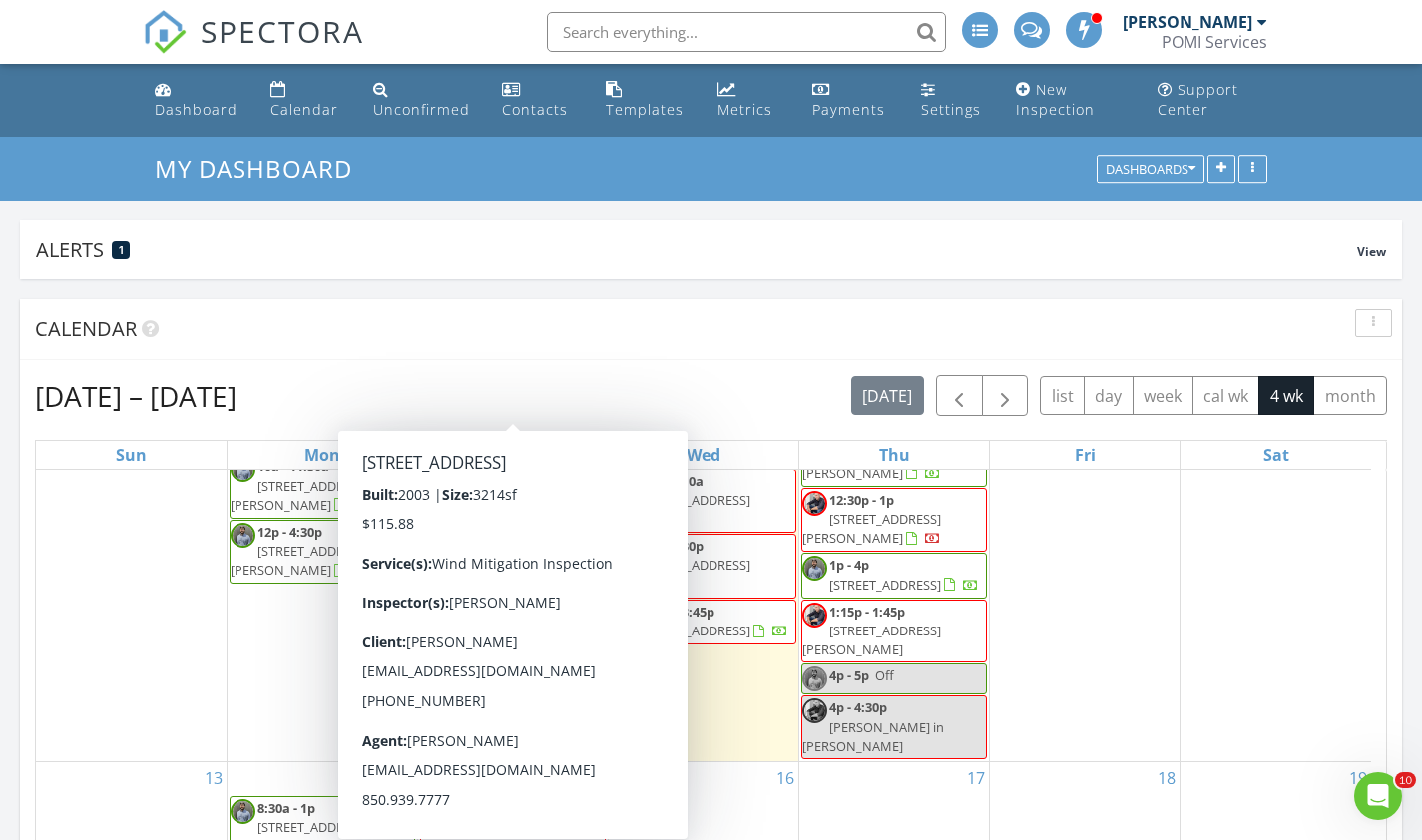 click on "9
8a - 8:45a
3612 Goldsbys Way, Destin 32541
9a - 10a
2792 P.G.A Blvd, Navarre 32566
9:15a - 10a
262 N Holiday Rd, Miramar Beach 32550
11a - 1:30p
102 Gulf Winds Ct , Destin 32541
2:15p - 3:45p
145 4th Ave D8, Shalimar 32579" at bounding box center (704, 542) 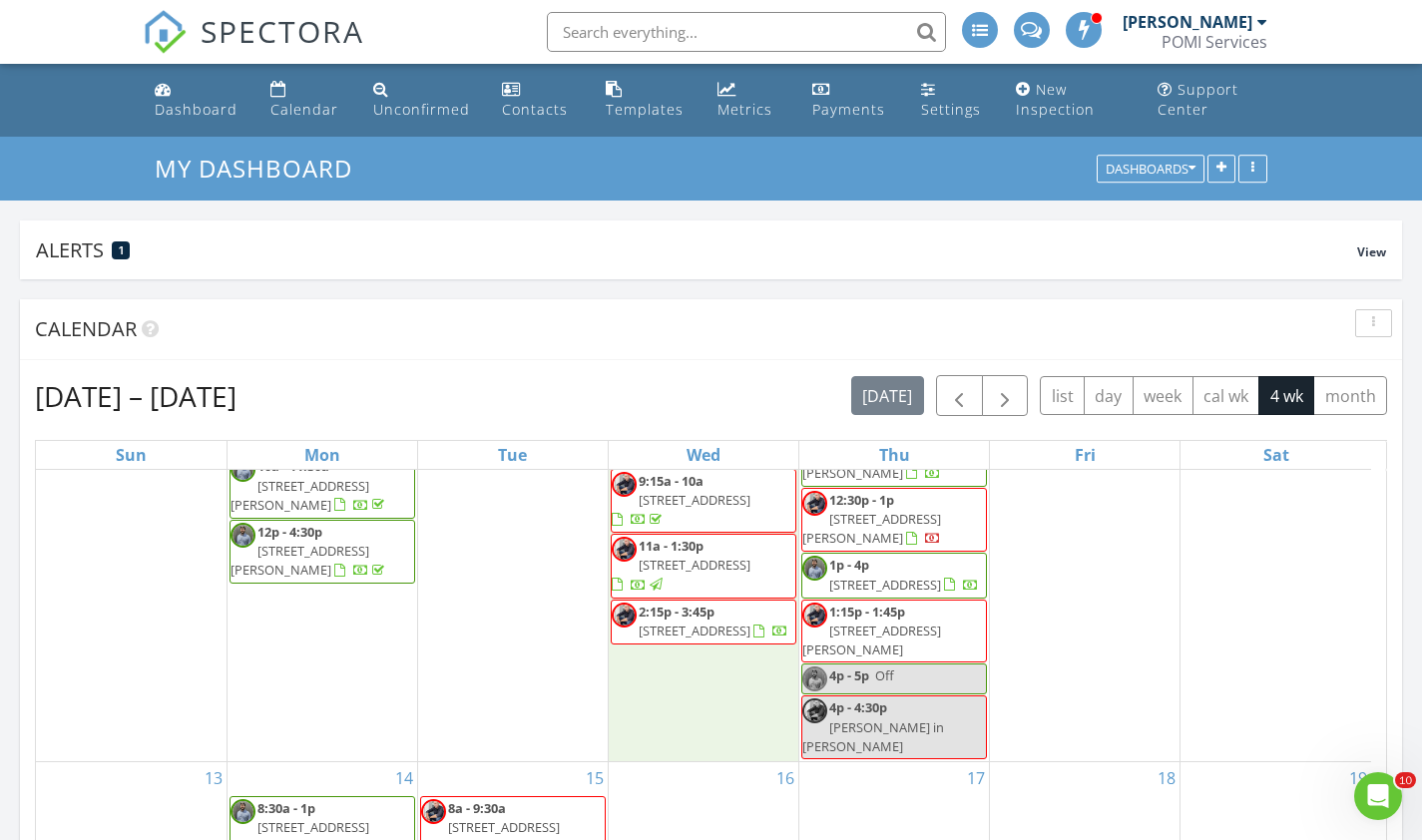 click on "2:15p - 3:45p" at bounding box center (677, 612) 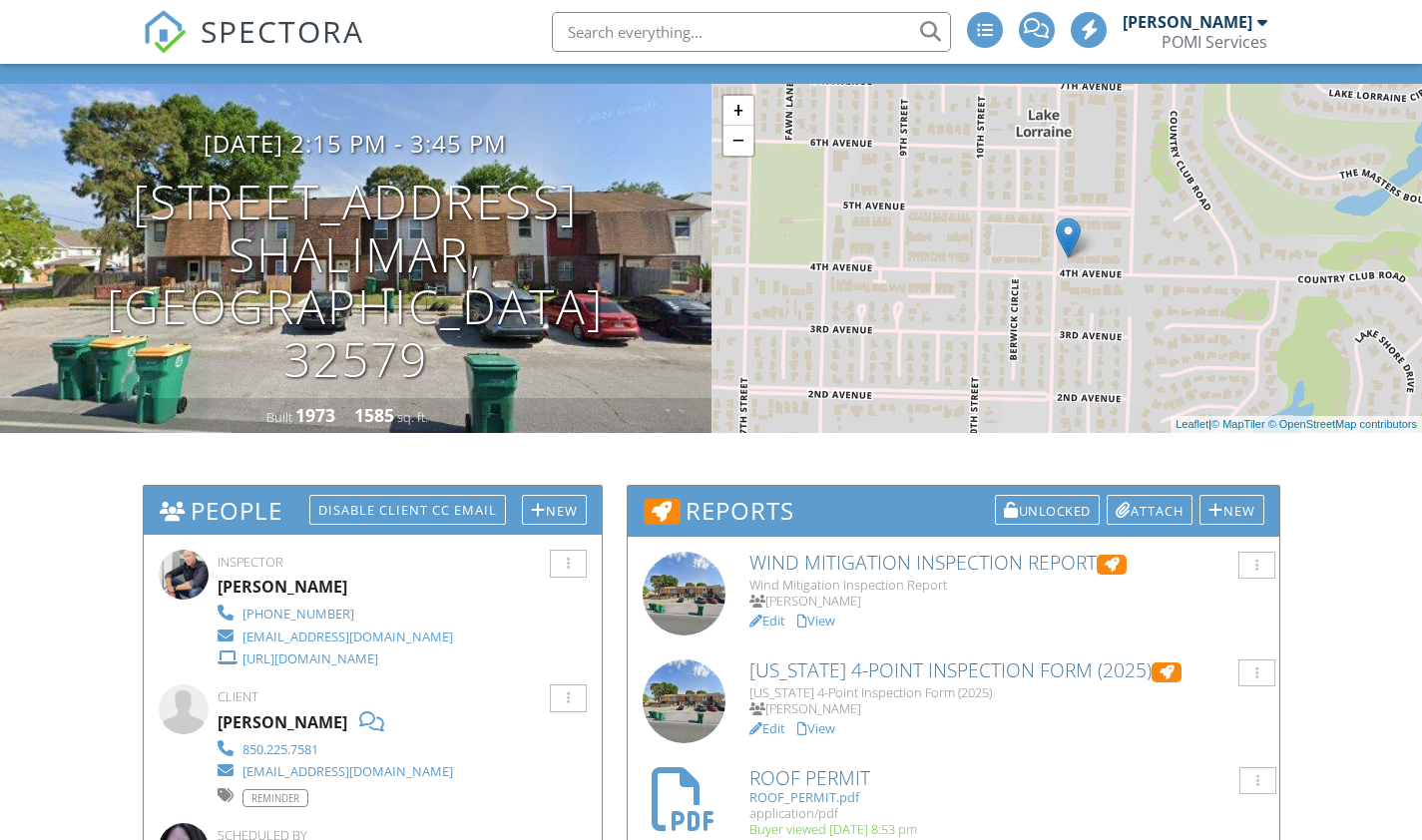 scroll, scrollTop: 0, scrollLeft: 0, axis: both 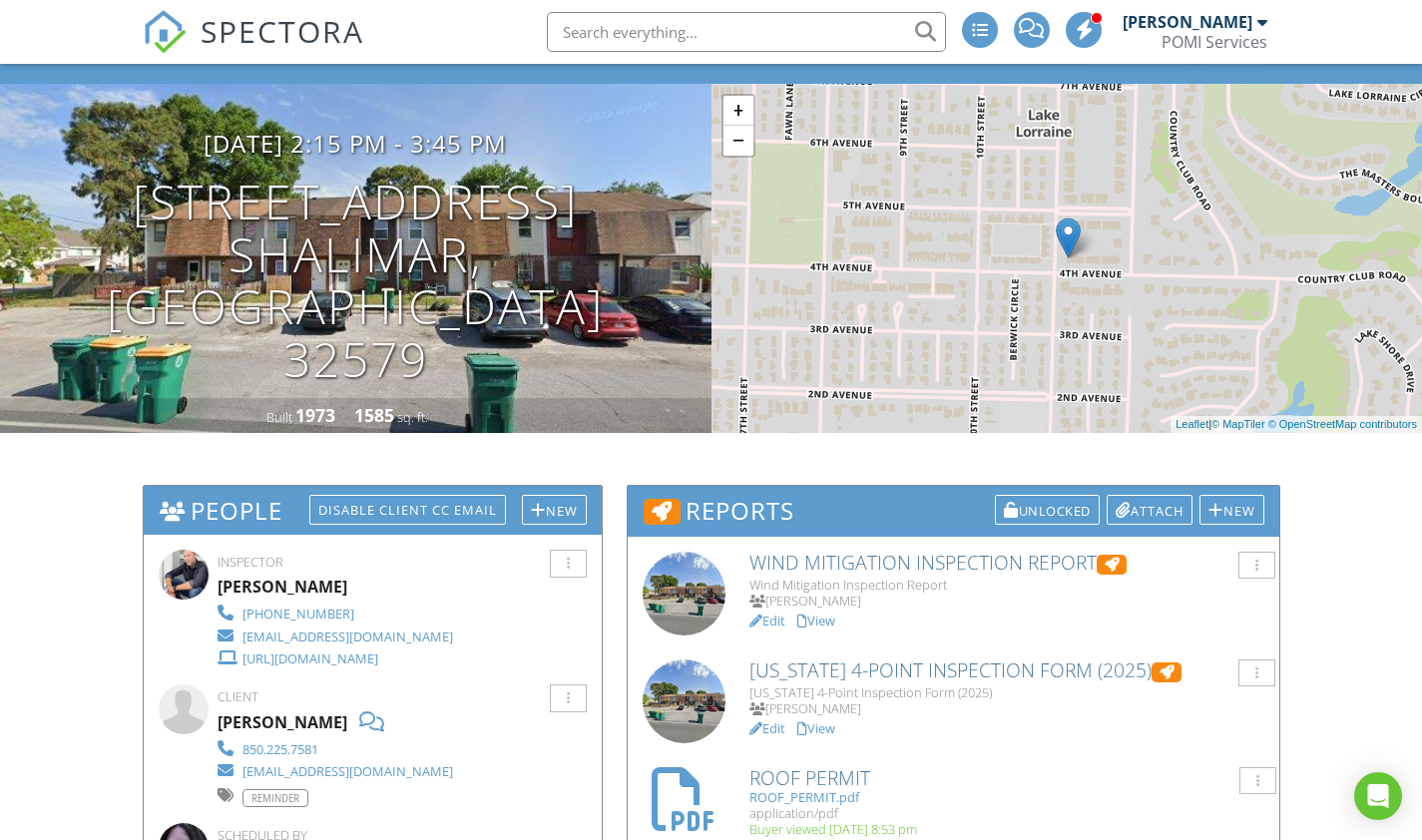 click on "Edit" at bounding box center [767, 621] 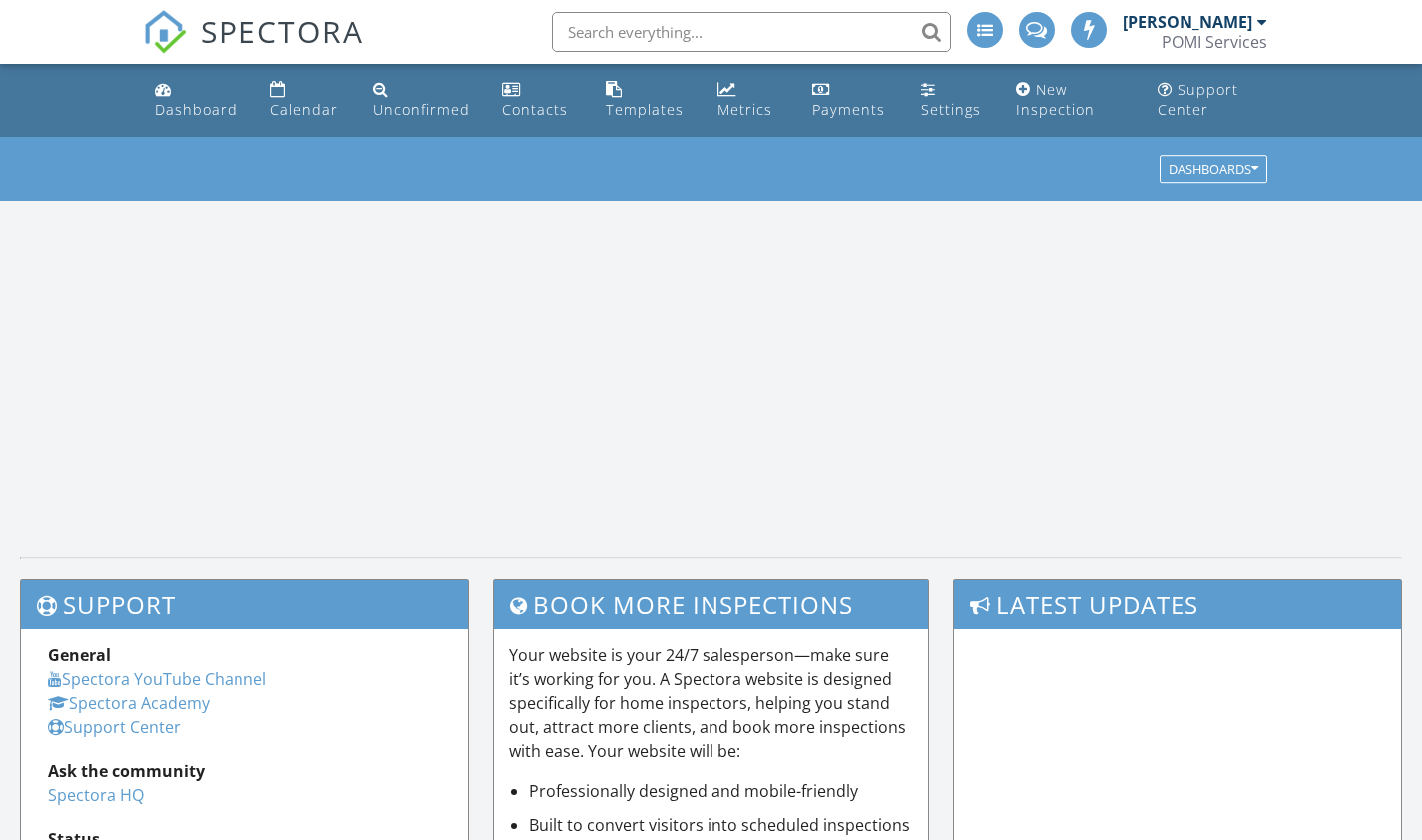 scroll, scrollTop: 0, scrollLeft: 0, axis: both 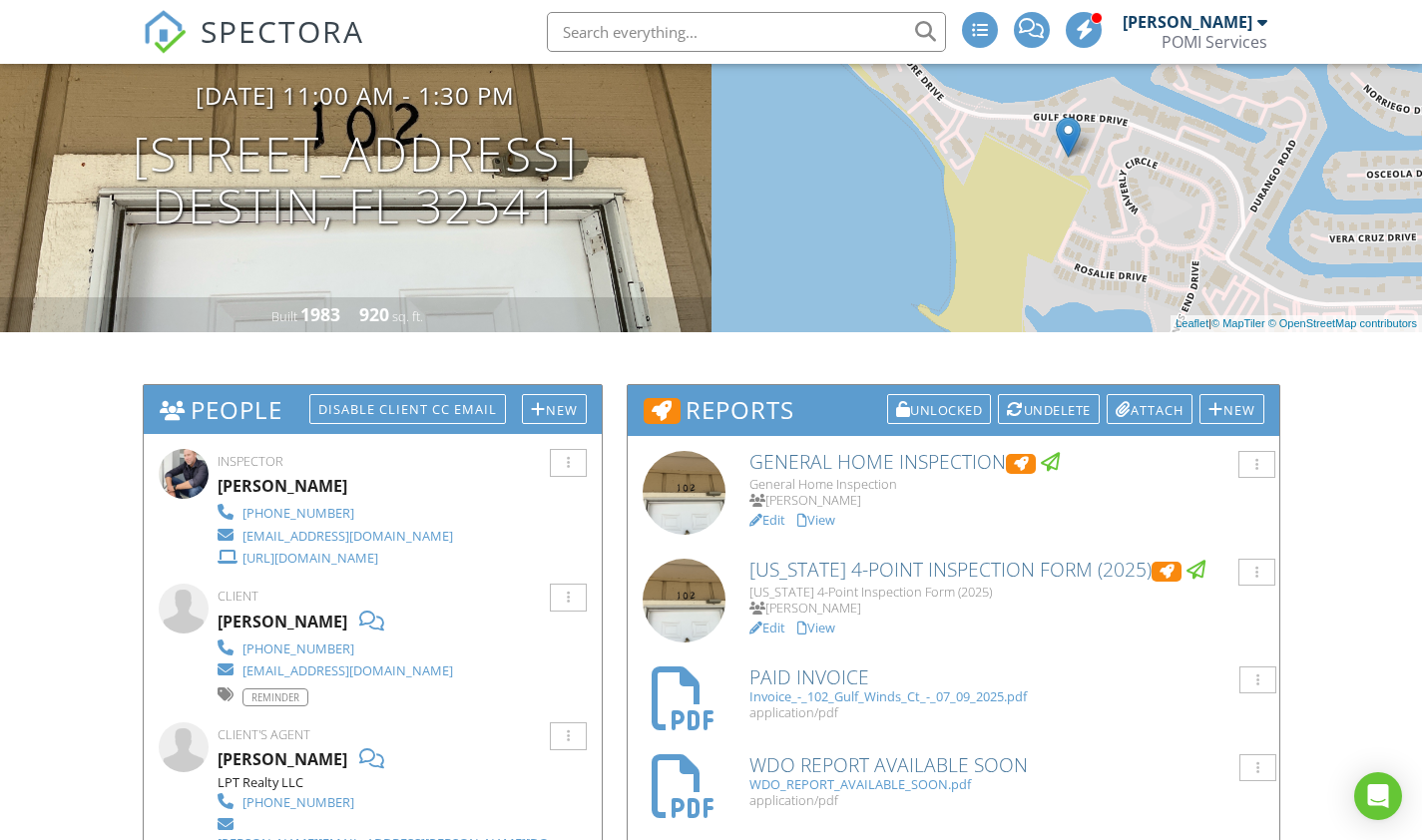 click on "View" at bounding box center [816, 520] 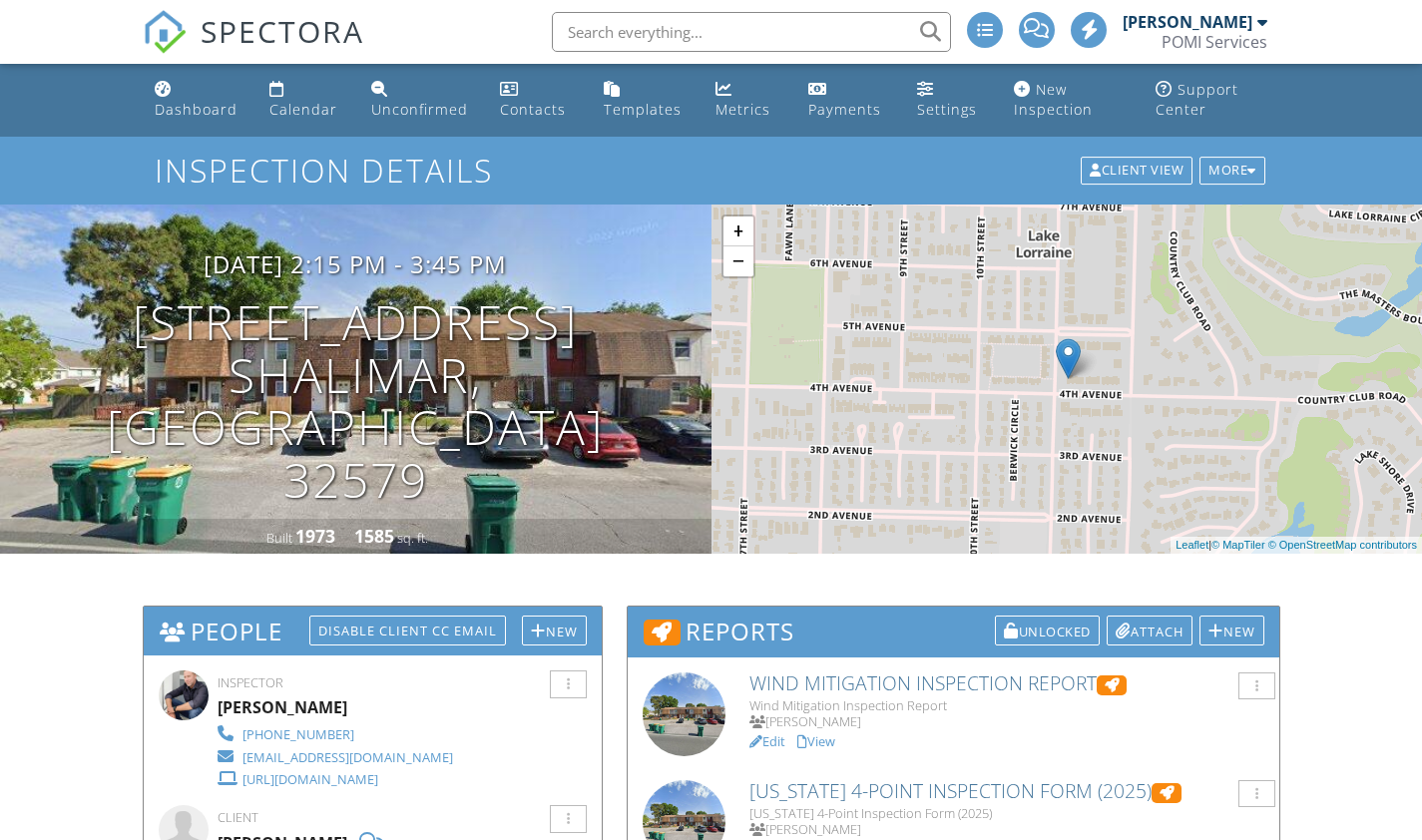 scroll, scrollTop: 188, scrollLeft: 0, axis: vertical 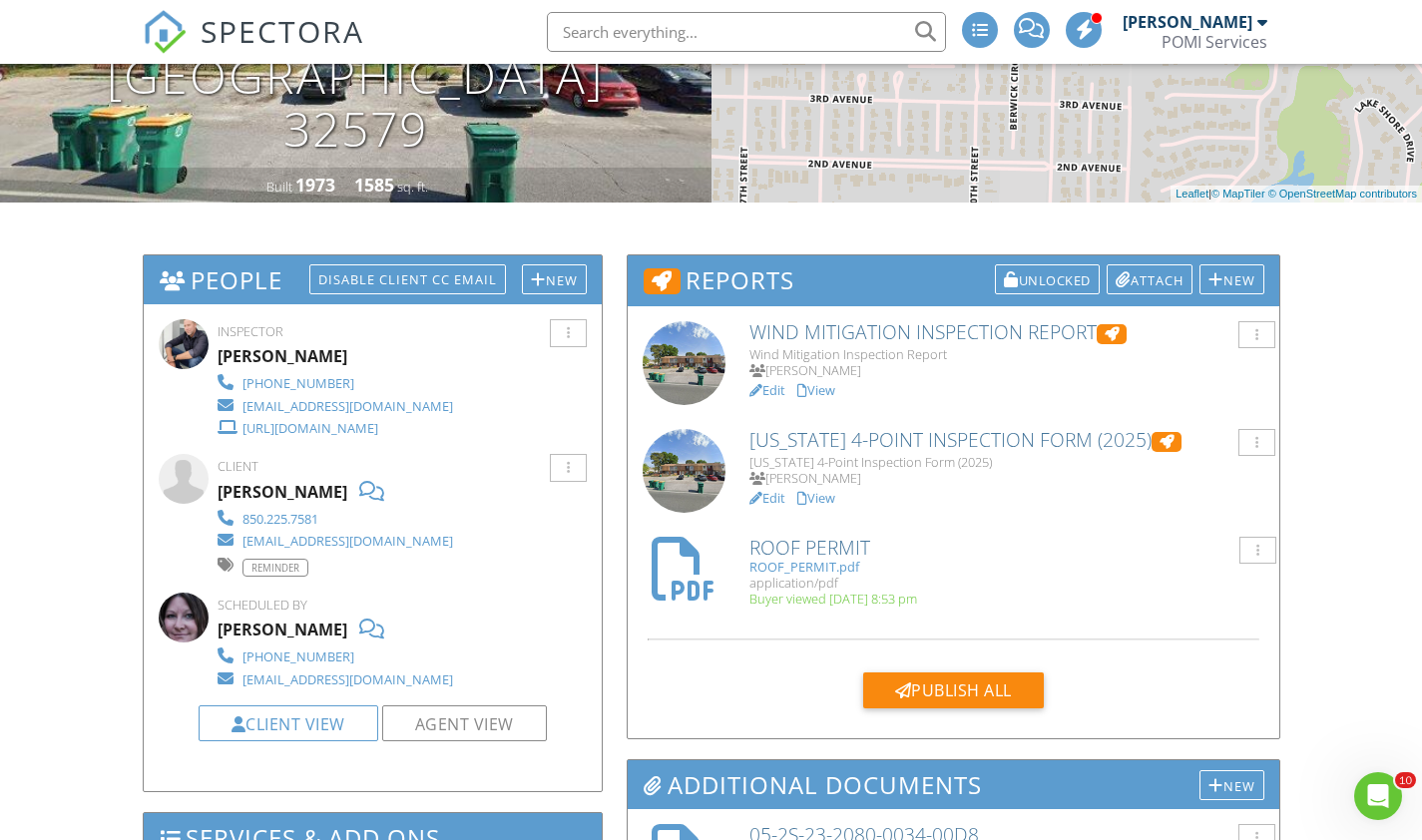 click on "Edit" at bounding box center (767, 498) 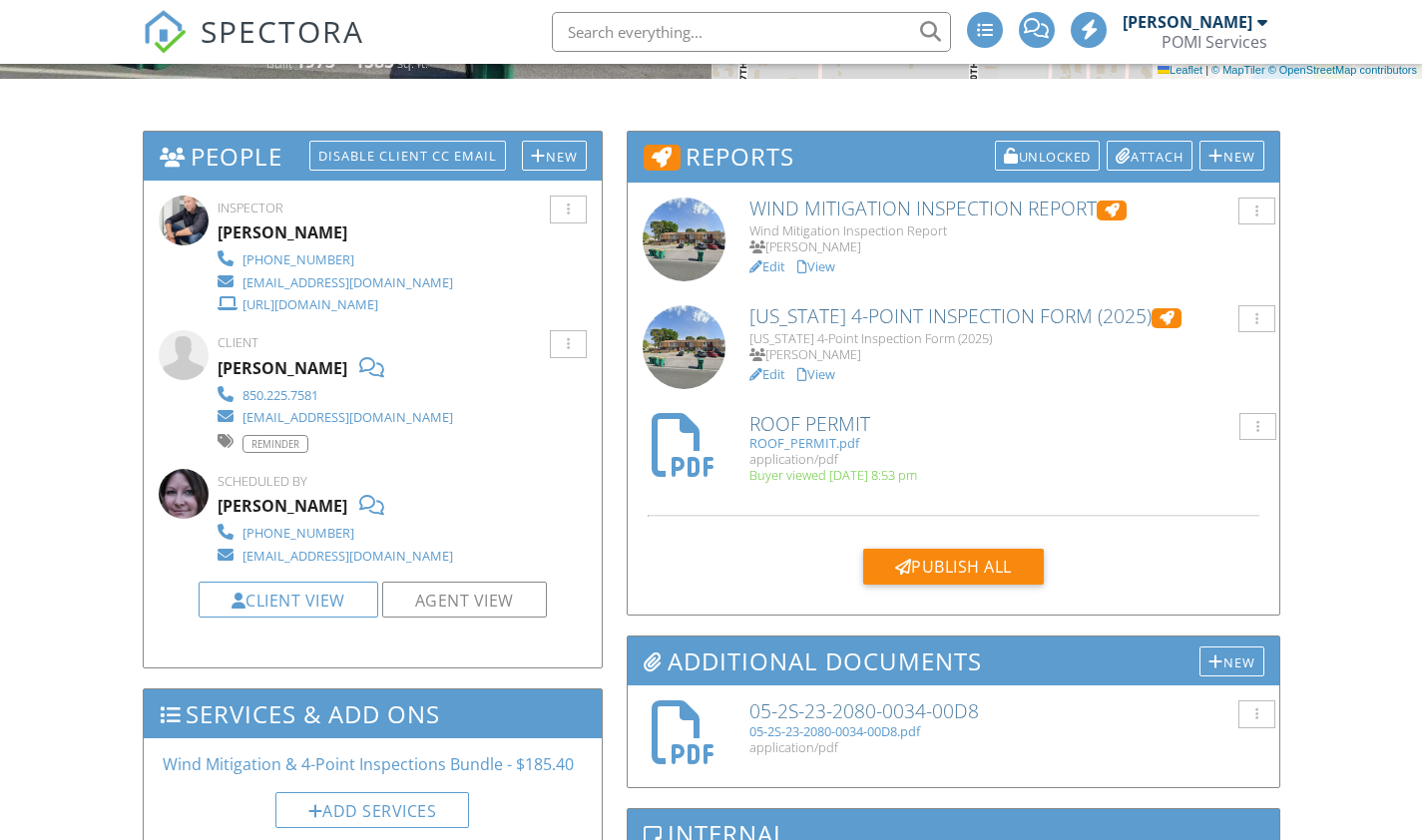 scroll, scrollTop: 475, scrollLeft: 0, axis: vertical 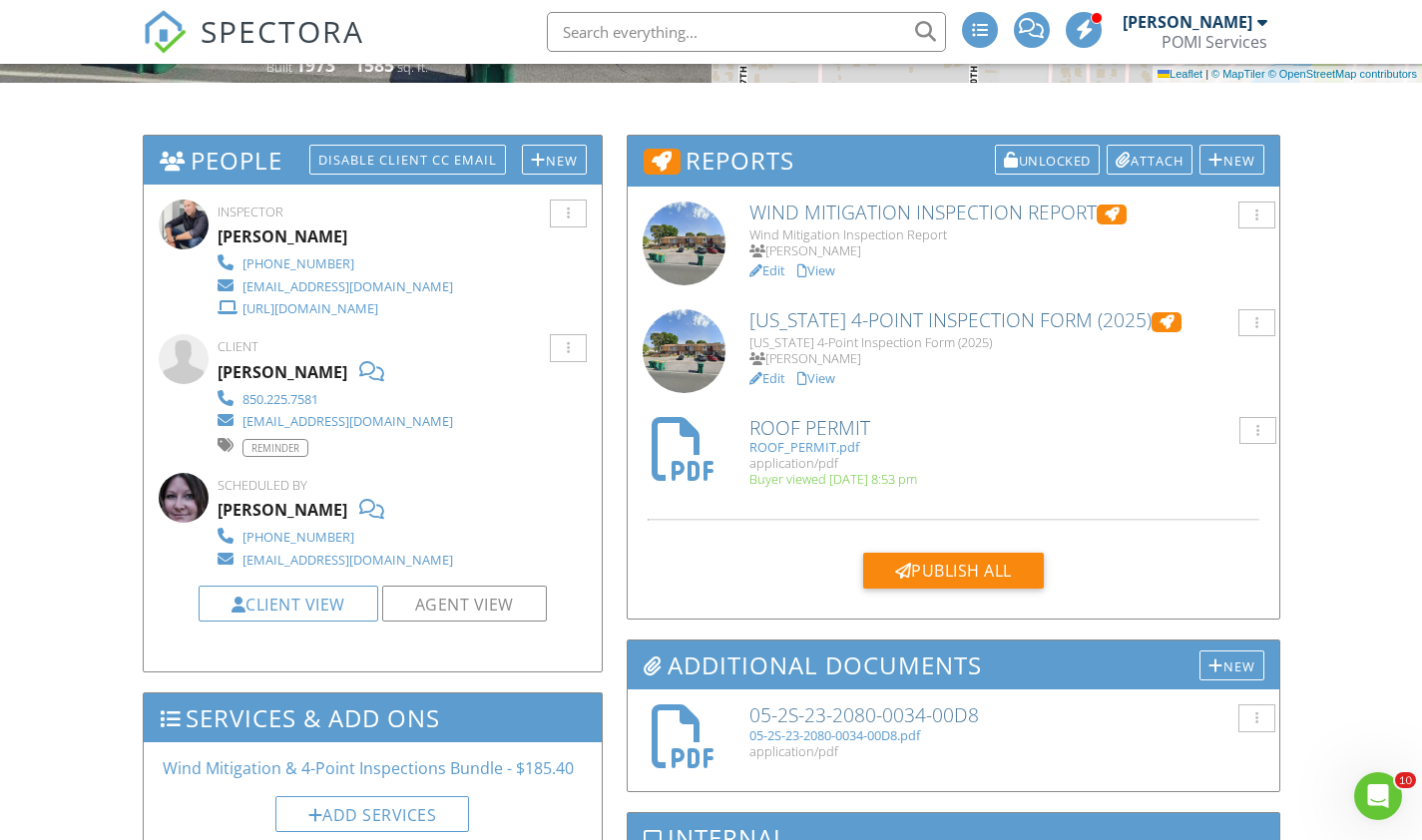 click on "View" at bounding box center (816, 270) 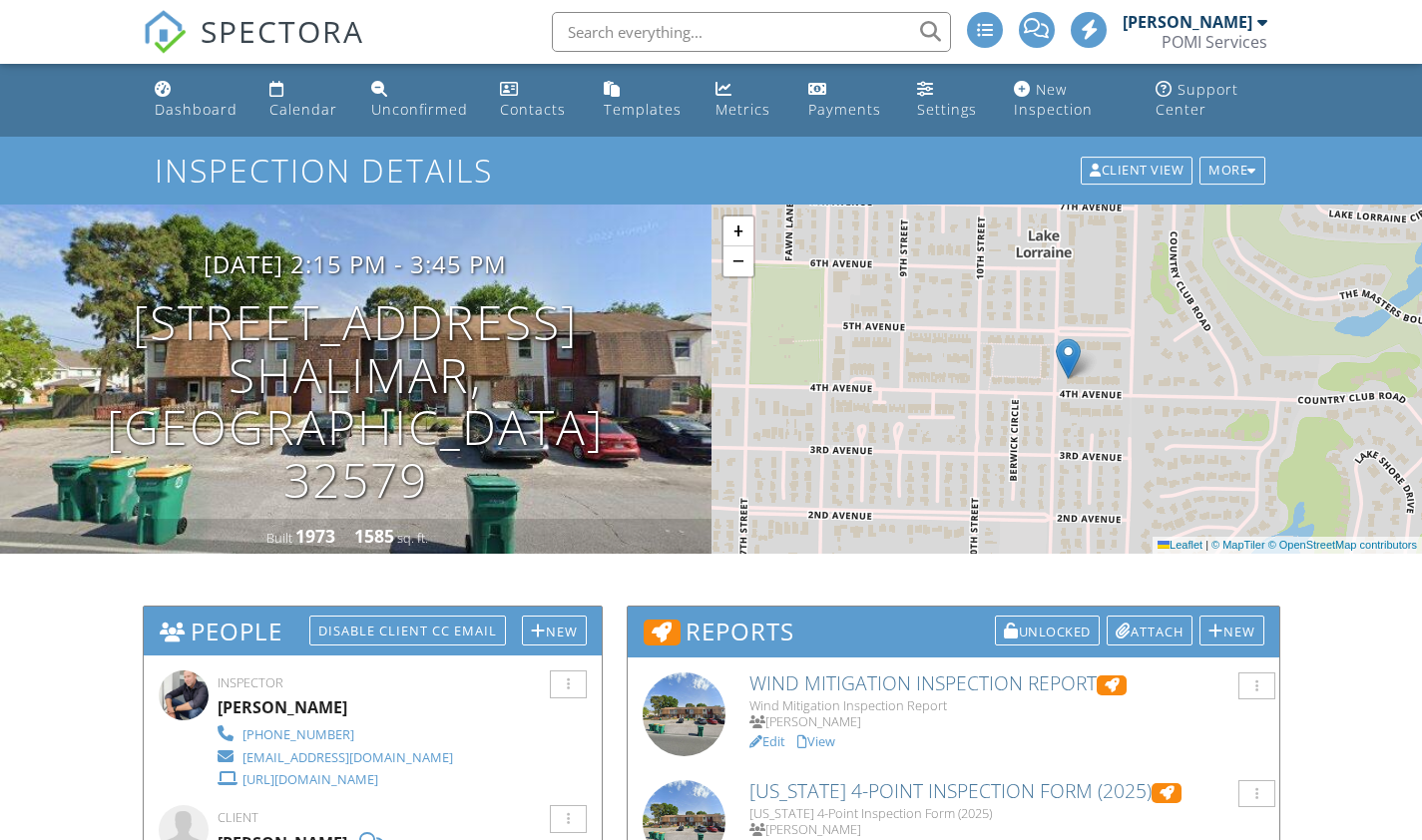 scroll, scrollTop: 0, scrollLeft: 0, axis: both 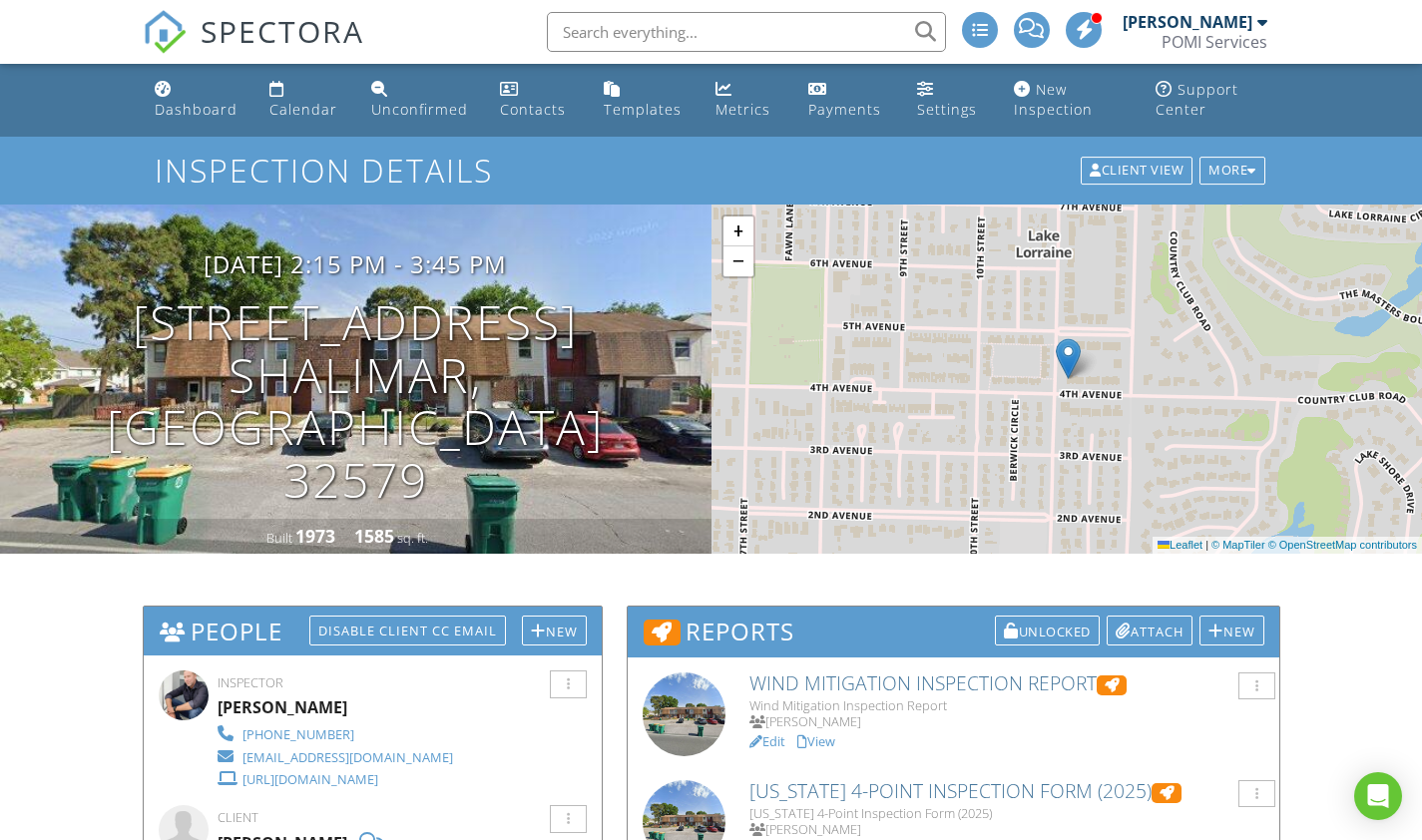 click on "07/09/2025  2:15 pm
- 3:45 pm
145 4th Ave D8
Shalimar, FL 32579" at bounding box center (355, 378) 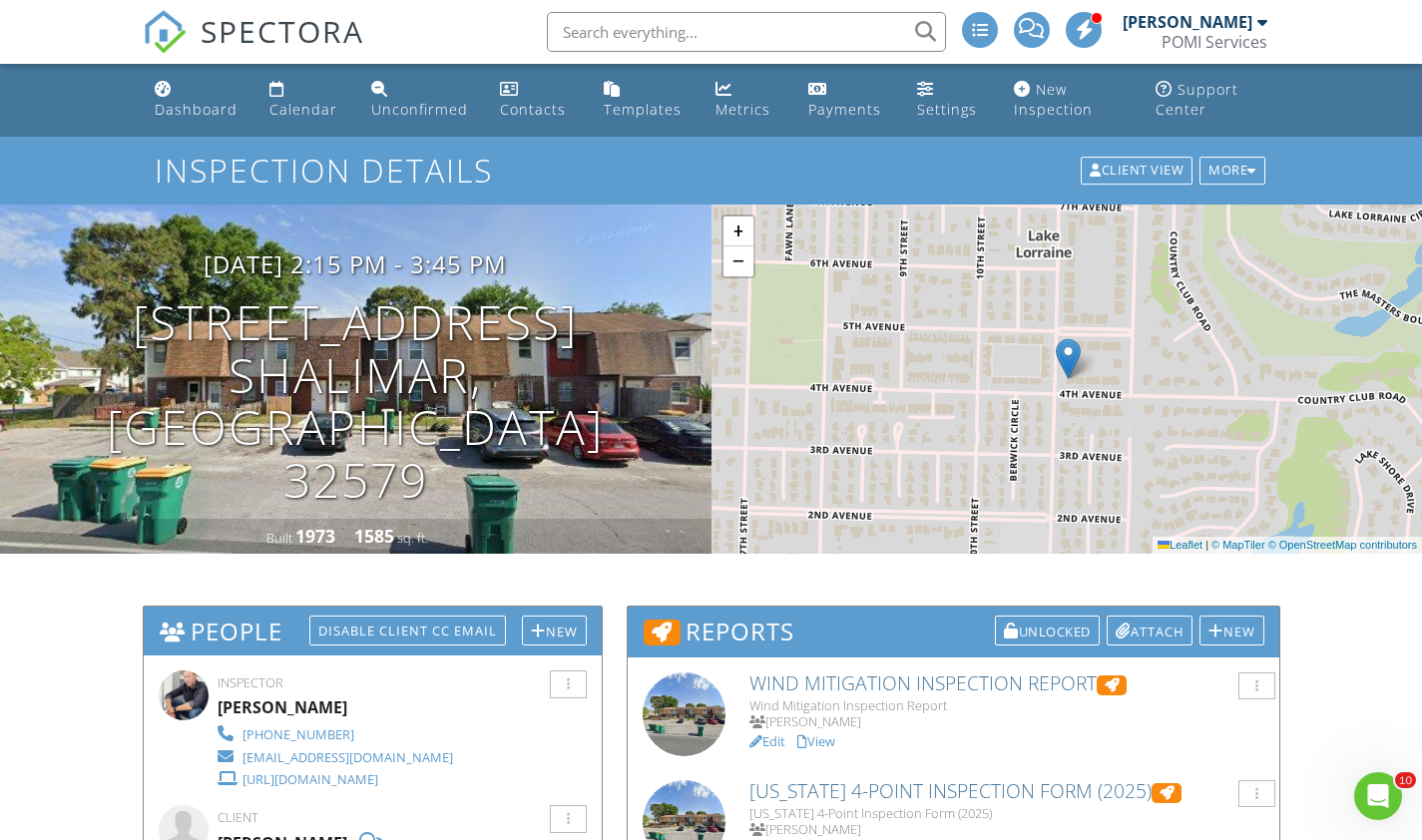 click on "07/09/2025  2:15 pm
- 3:45 pm
145 4th Ave D8
Shalimar, FL 32579" at bounding box center [355, 378] 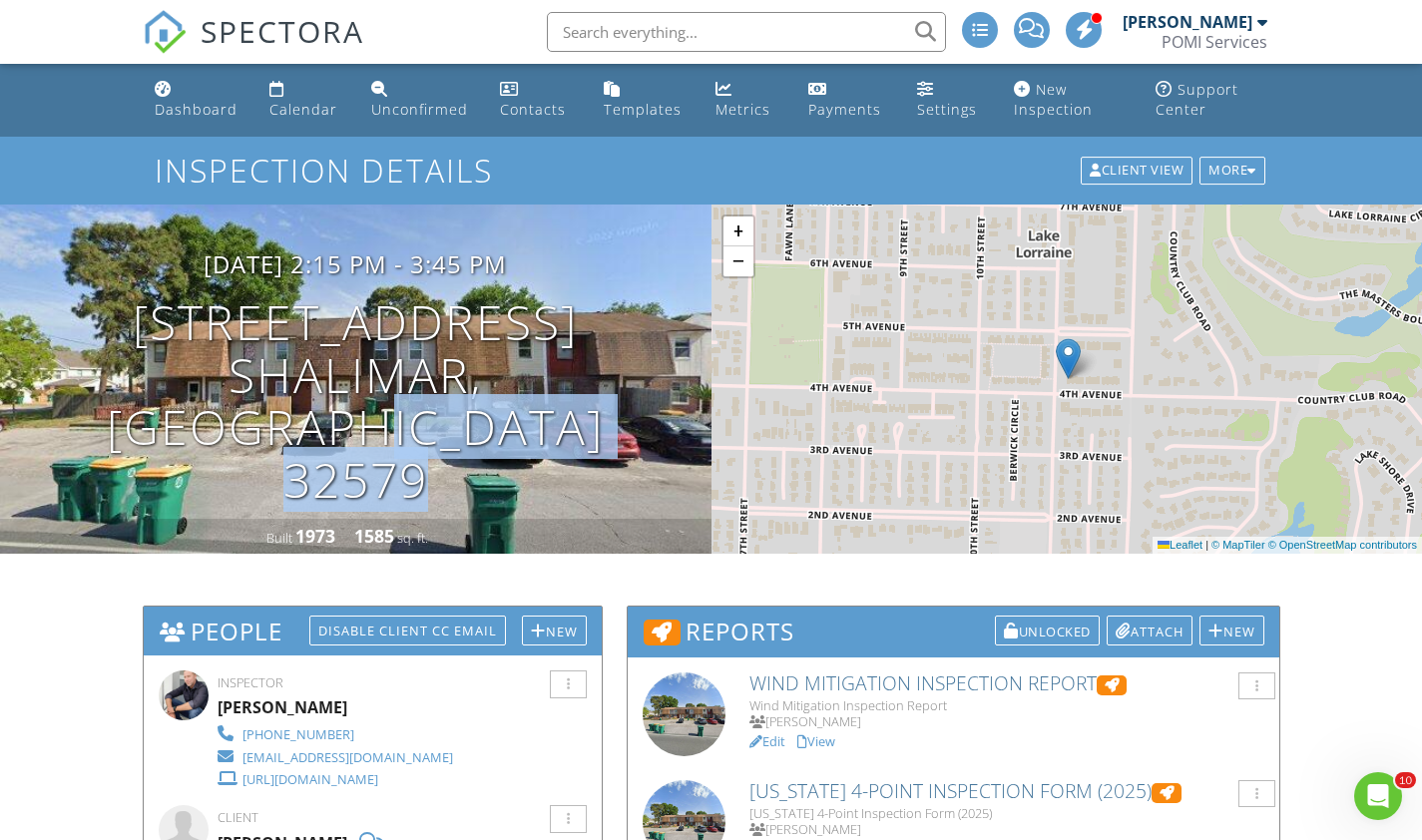 click on "07/09/2025  2:15 pm
- 3:45 pm
145 4th Ave D8
Shalimar, FL 32579" at bounding box center (355, 378) 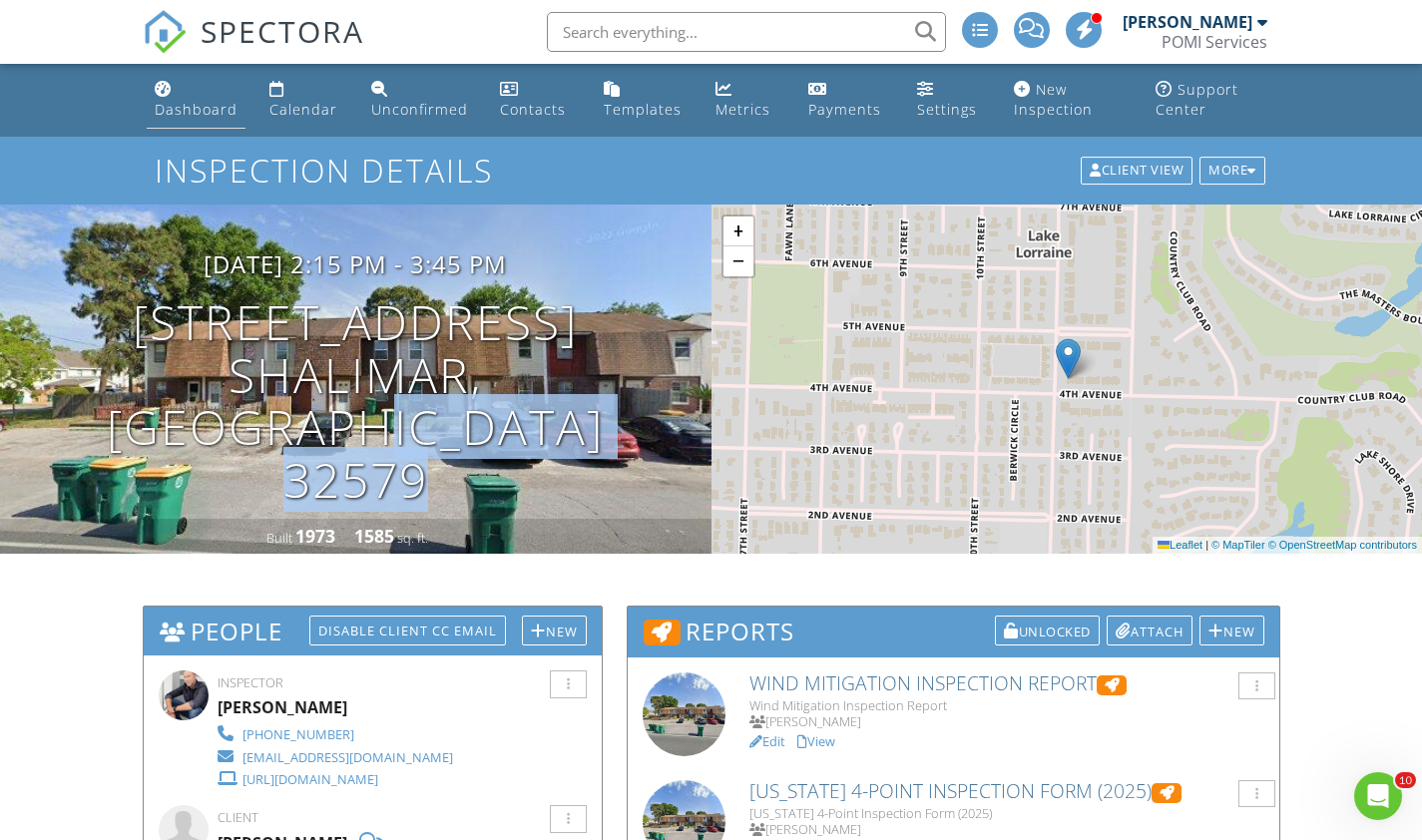 click on "Dashboard" at bounding box center [196, 109] 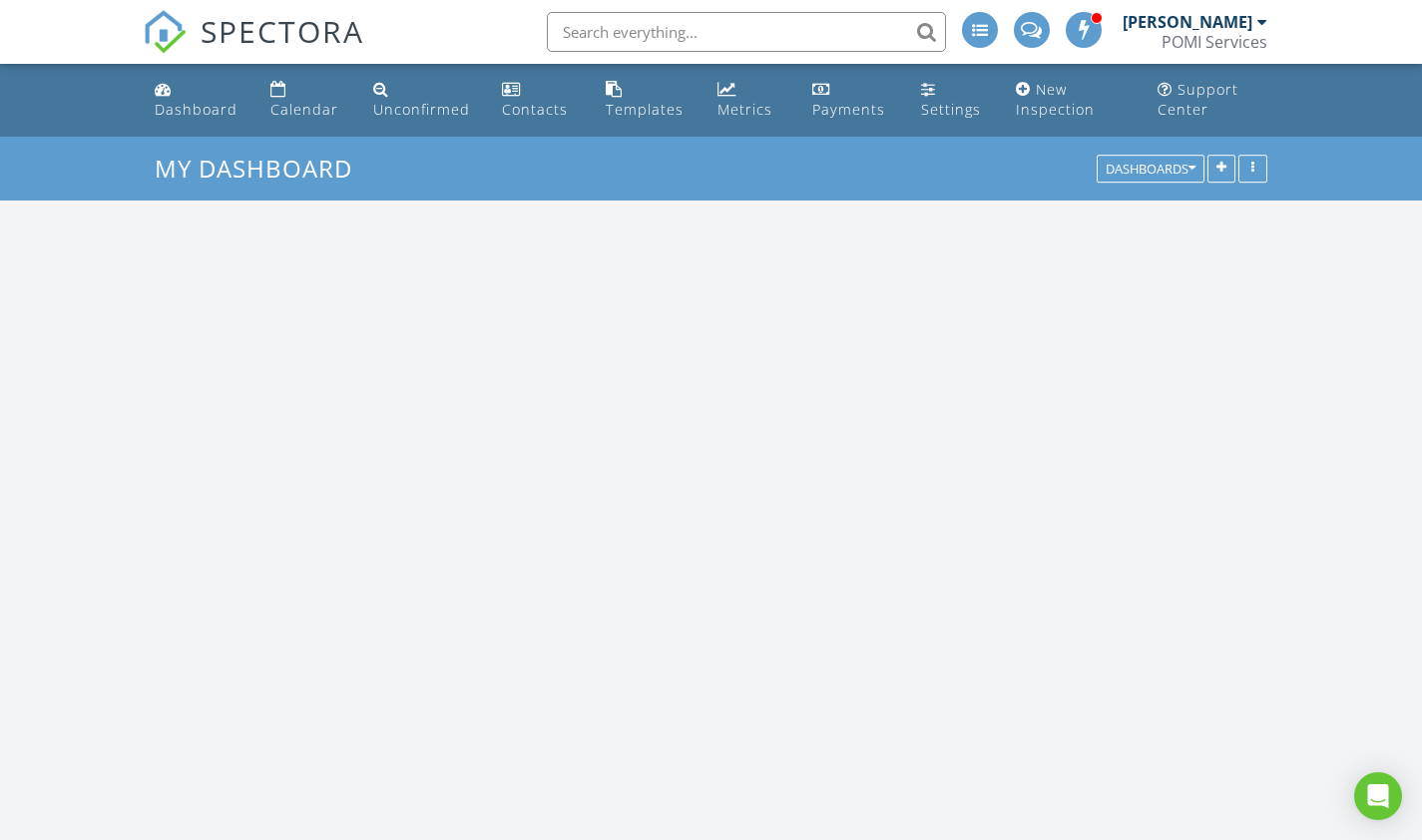 scroll, scrollTop: 0, scrollLeft: 0, axis: both 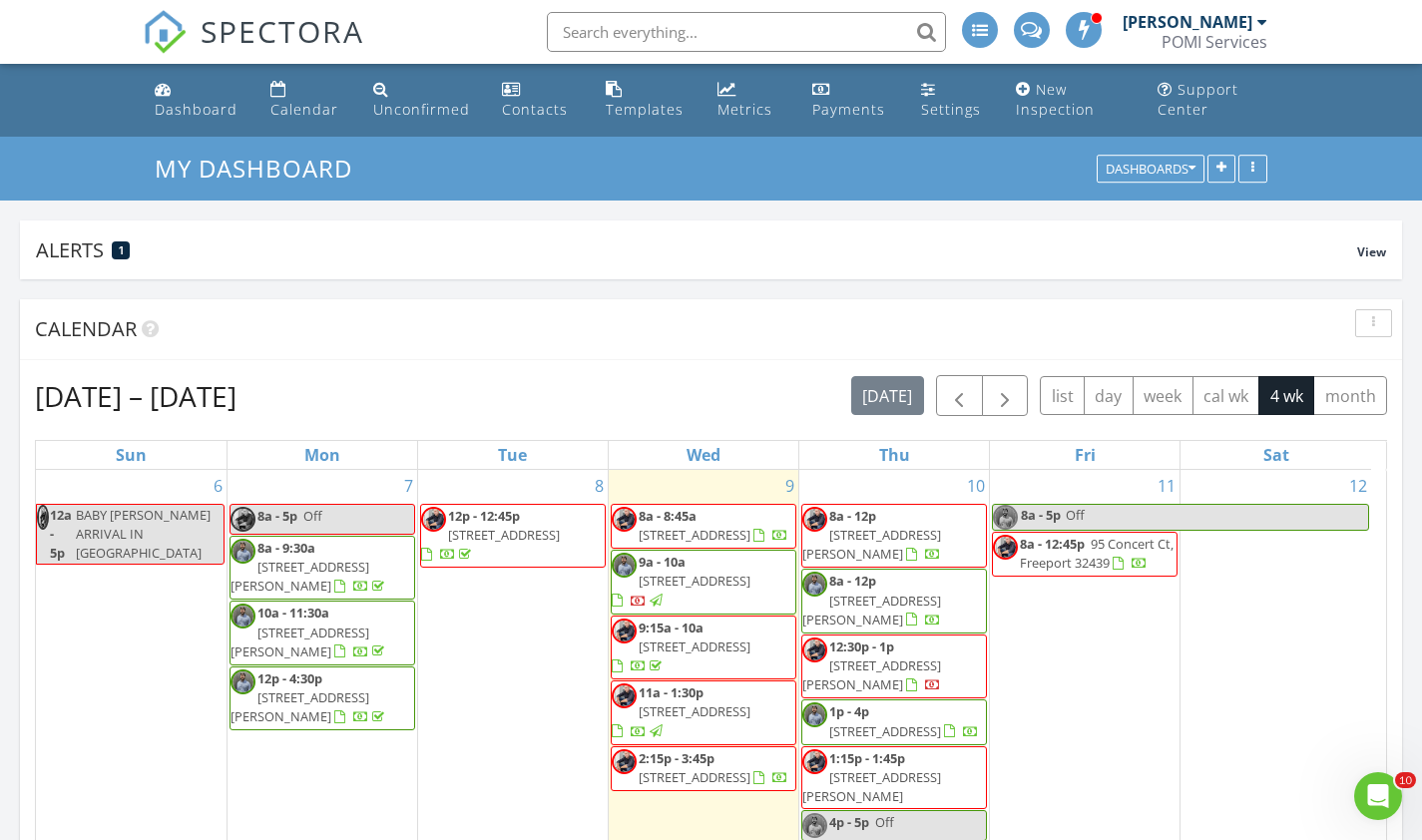 click on "145 4th Ave D8, Shalimar 32579" at bounding box center (695, 777) 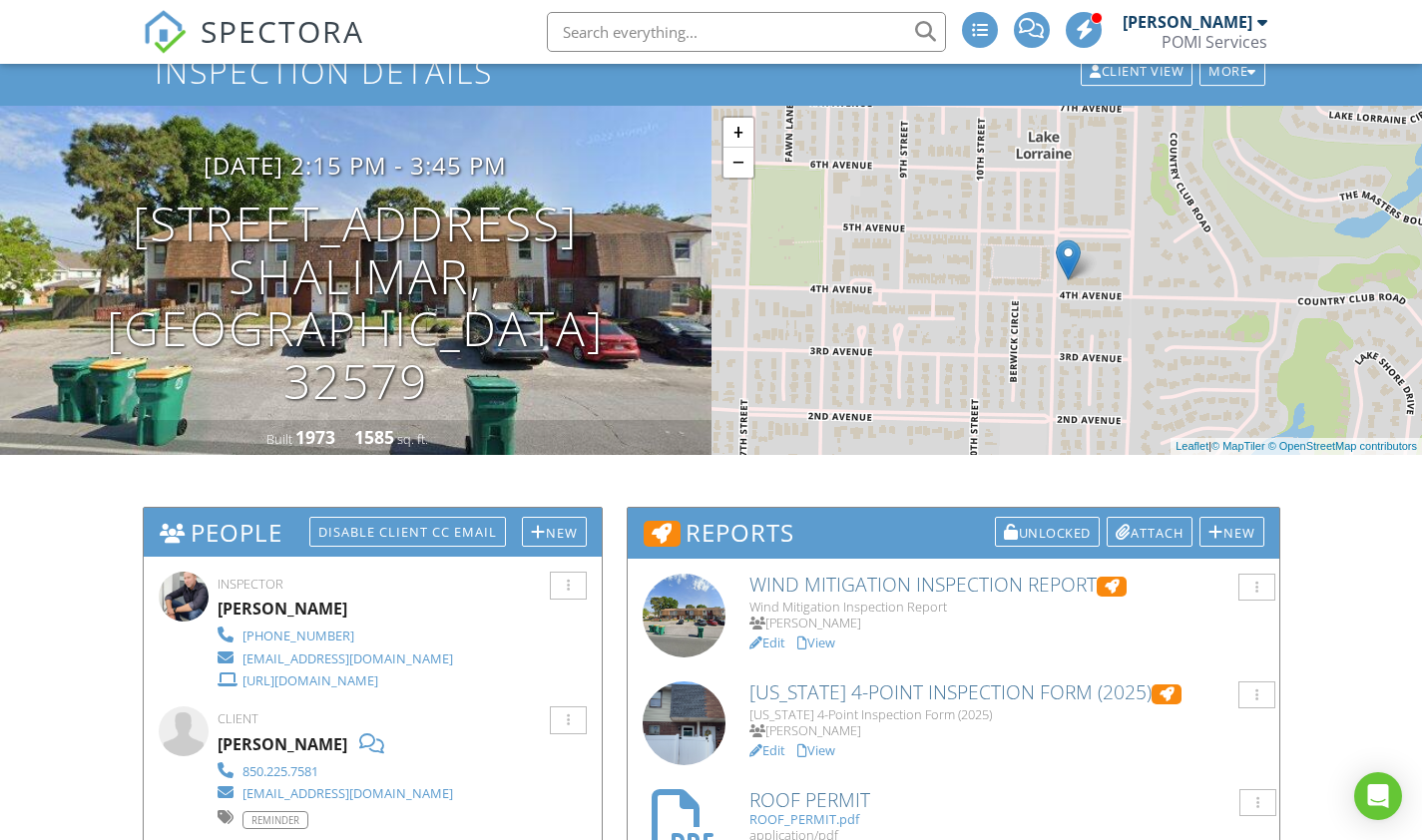 scroll, scrollTop: 99, scrollLeft: 0, axis: vertical 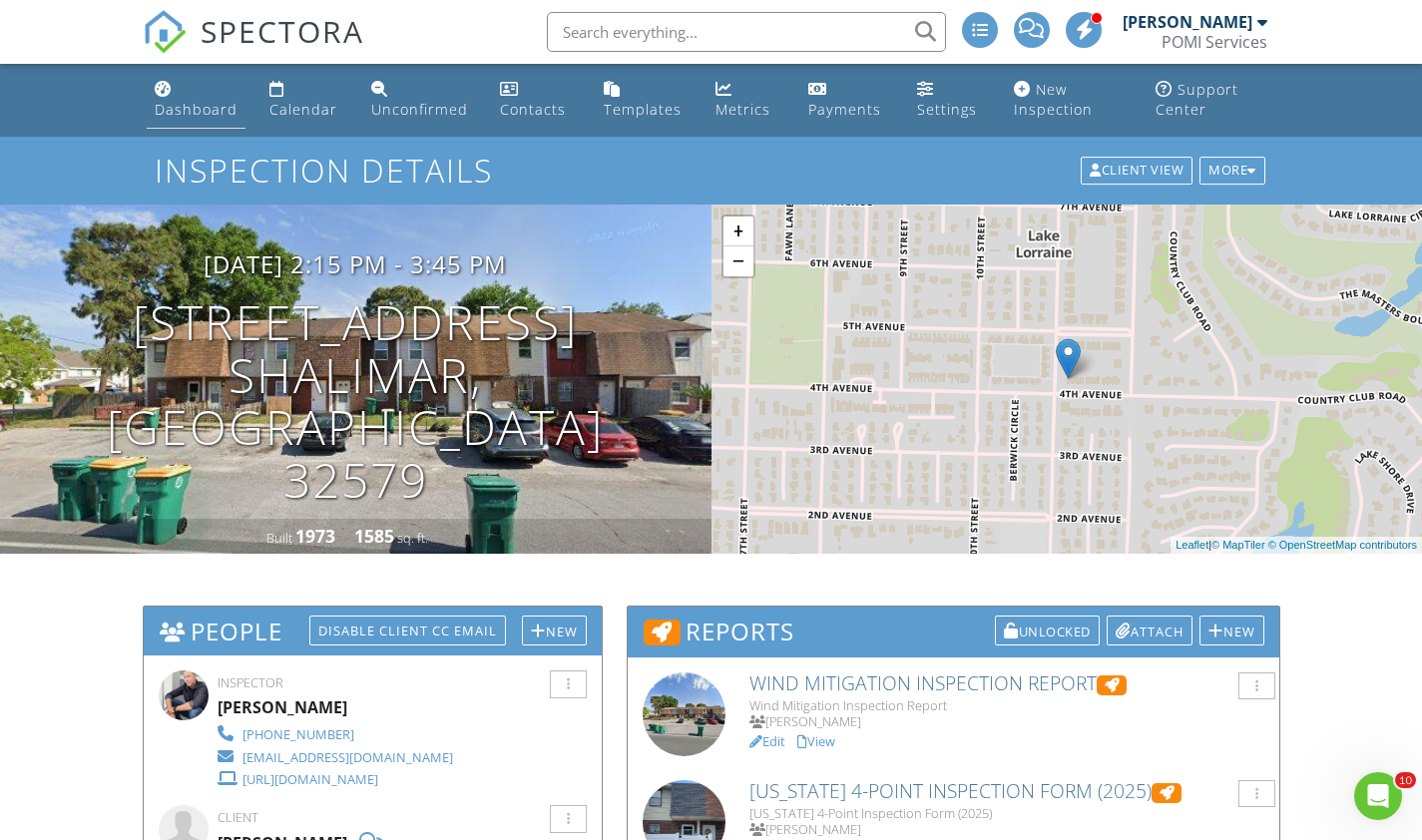 click on "Dashboard" at bounding box center (196, 109) 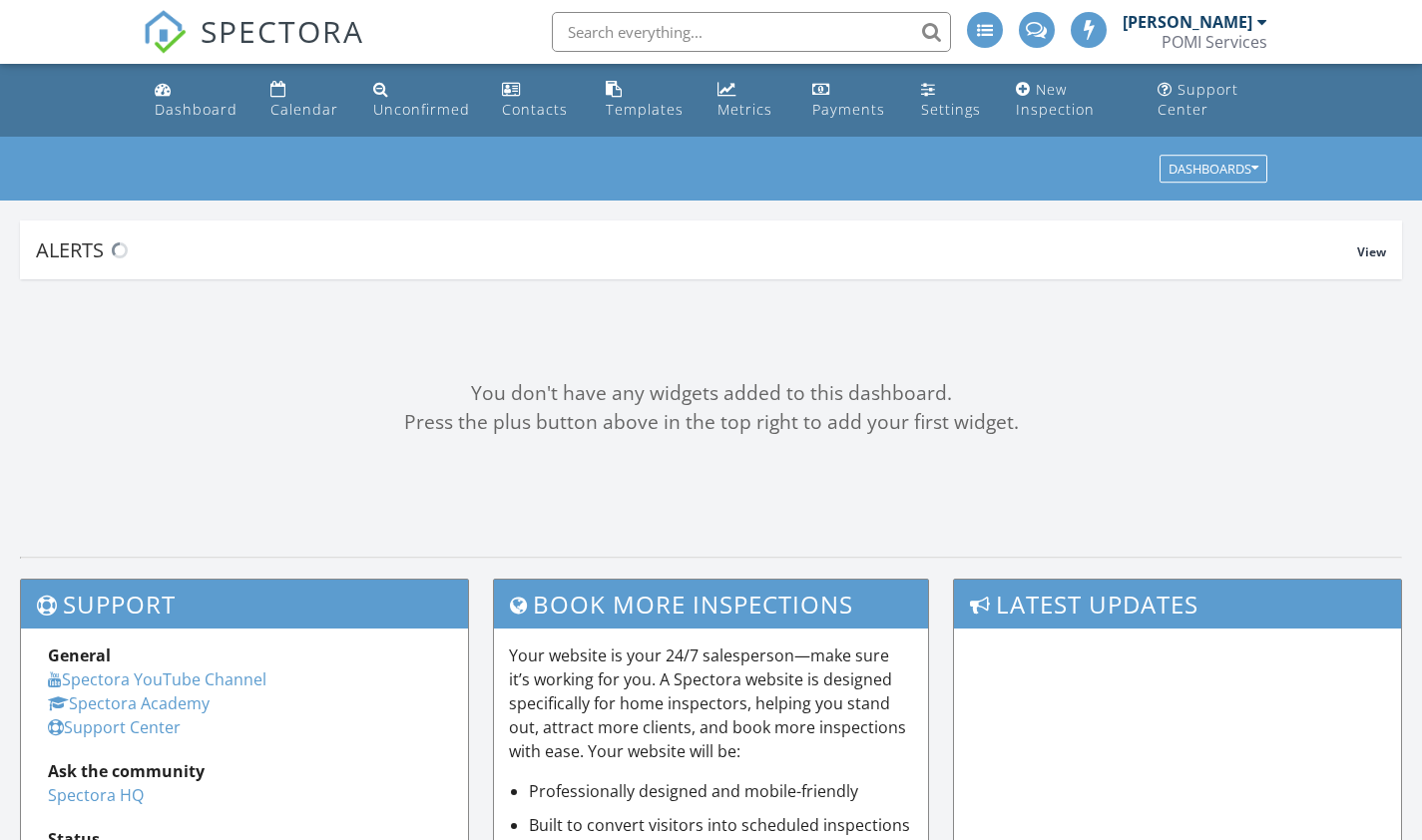scroll, scrollTop: 0, scrollLeft: 0, axis: both 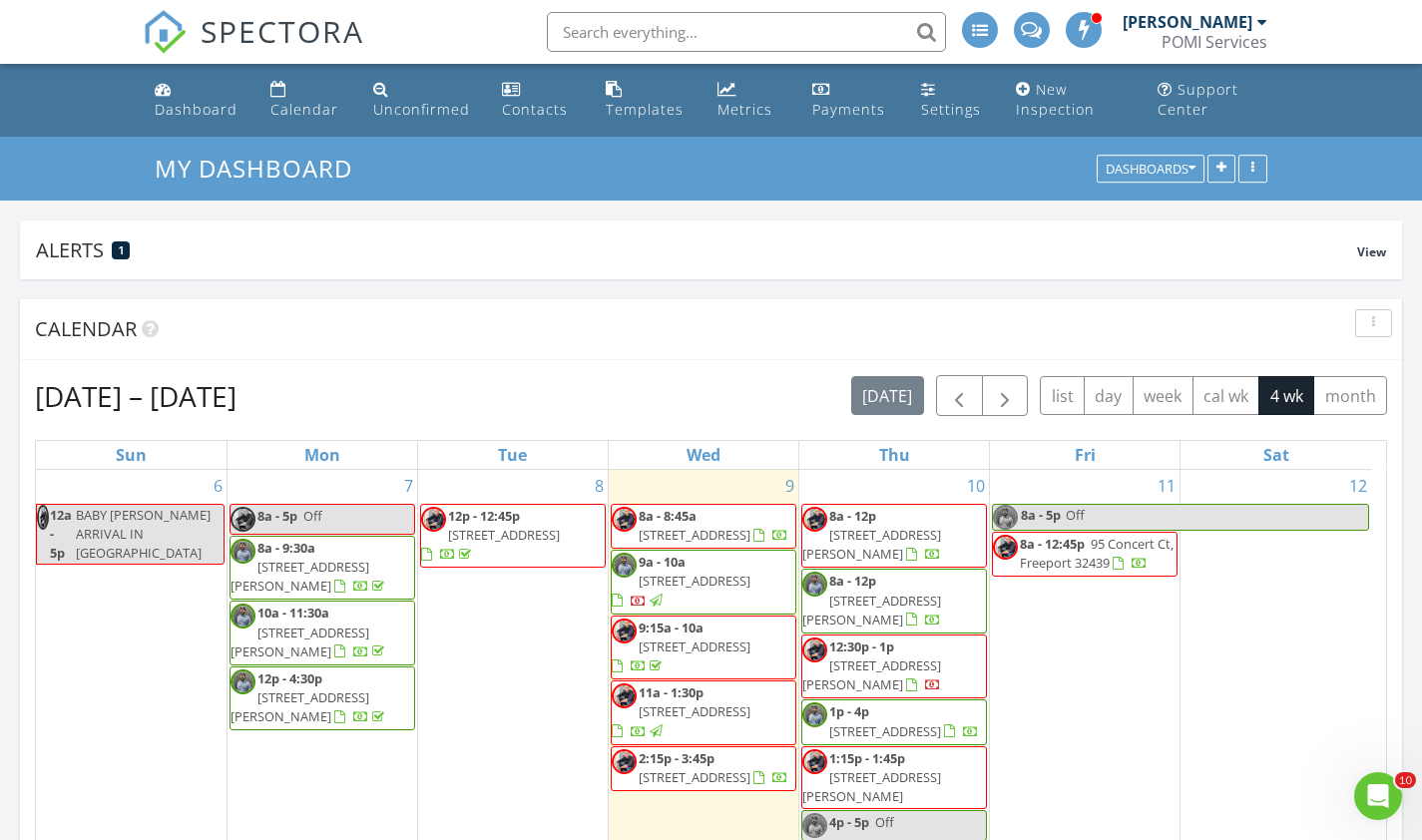 click on "[STREET_ADDRESS]" at bounding box center (695, 777) 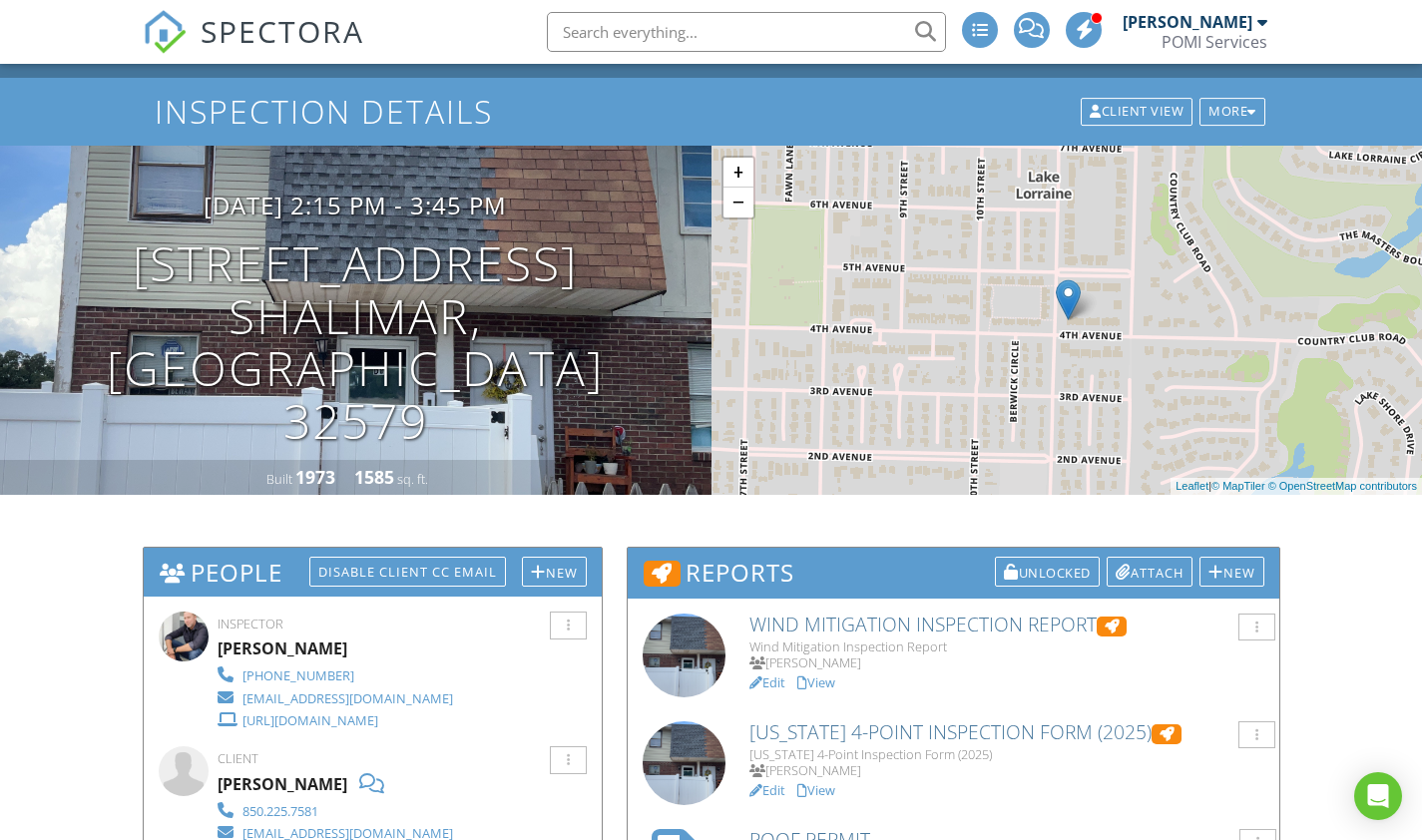 scroll, scrollTop: 59, scrollLeft: 0, axis: vertical 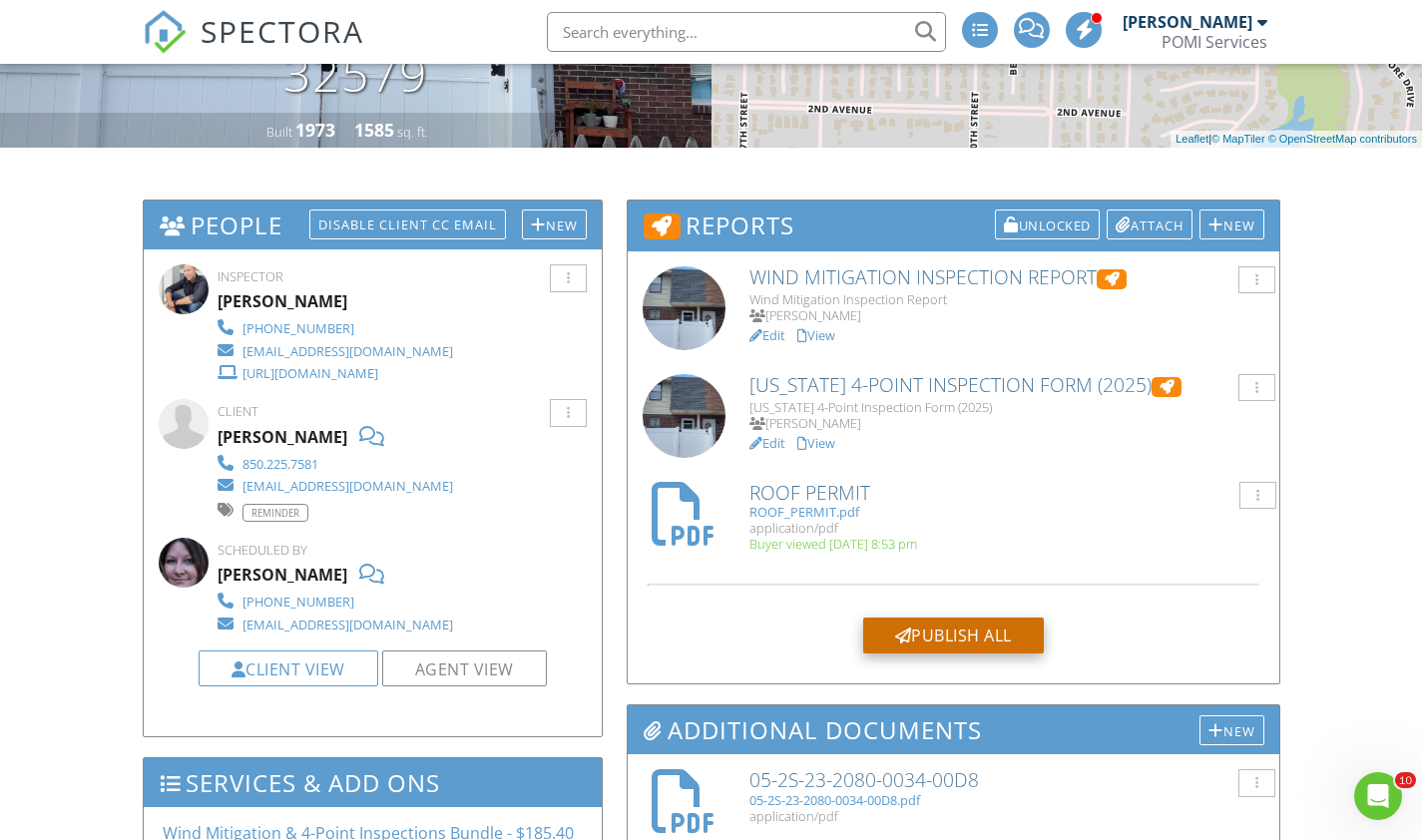 click on "Publish All" at bounding box center [953, 635] 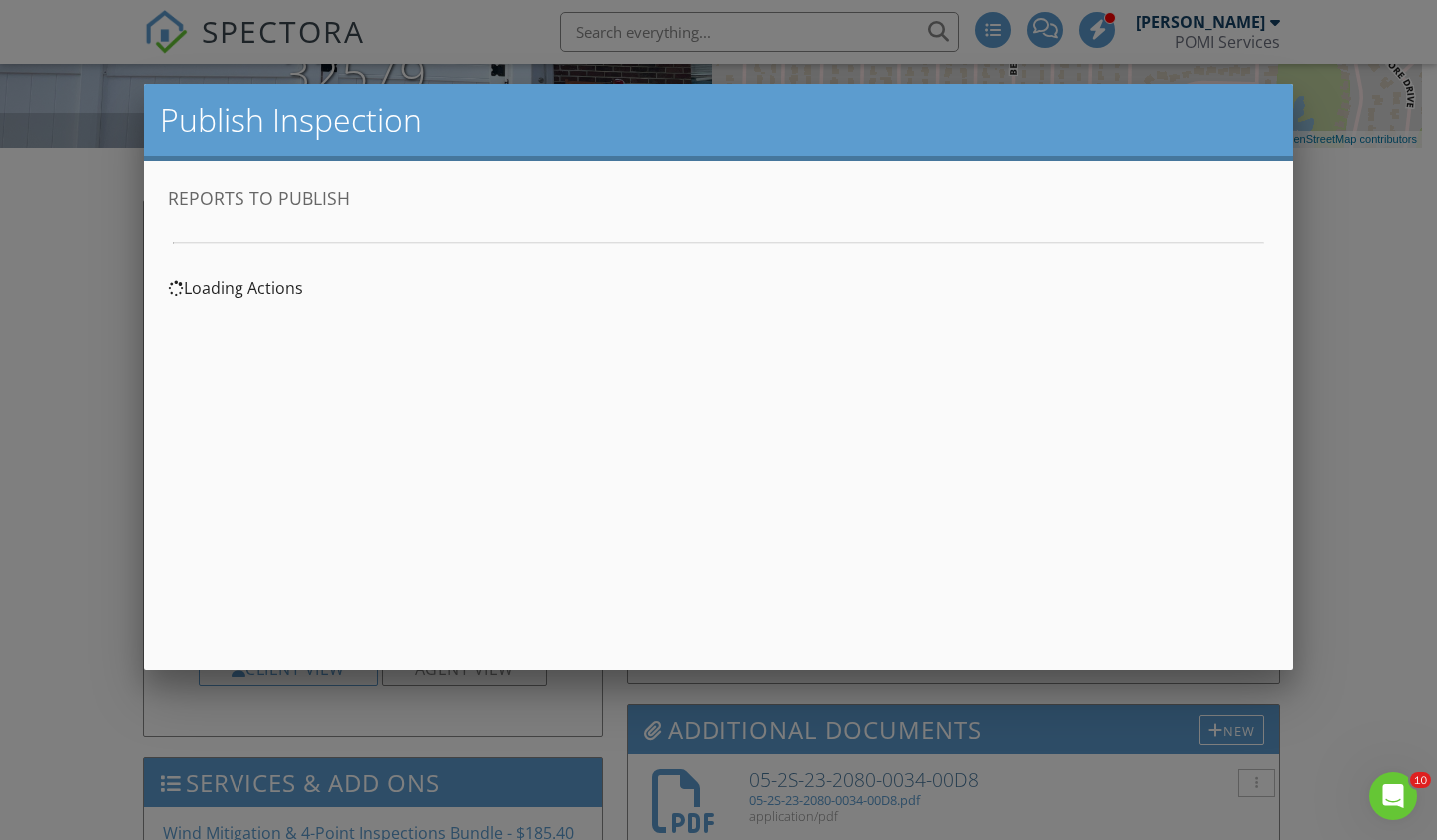 scroll, scrollTop: 0, scrollLeft: 0, axis: both 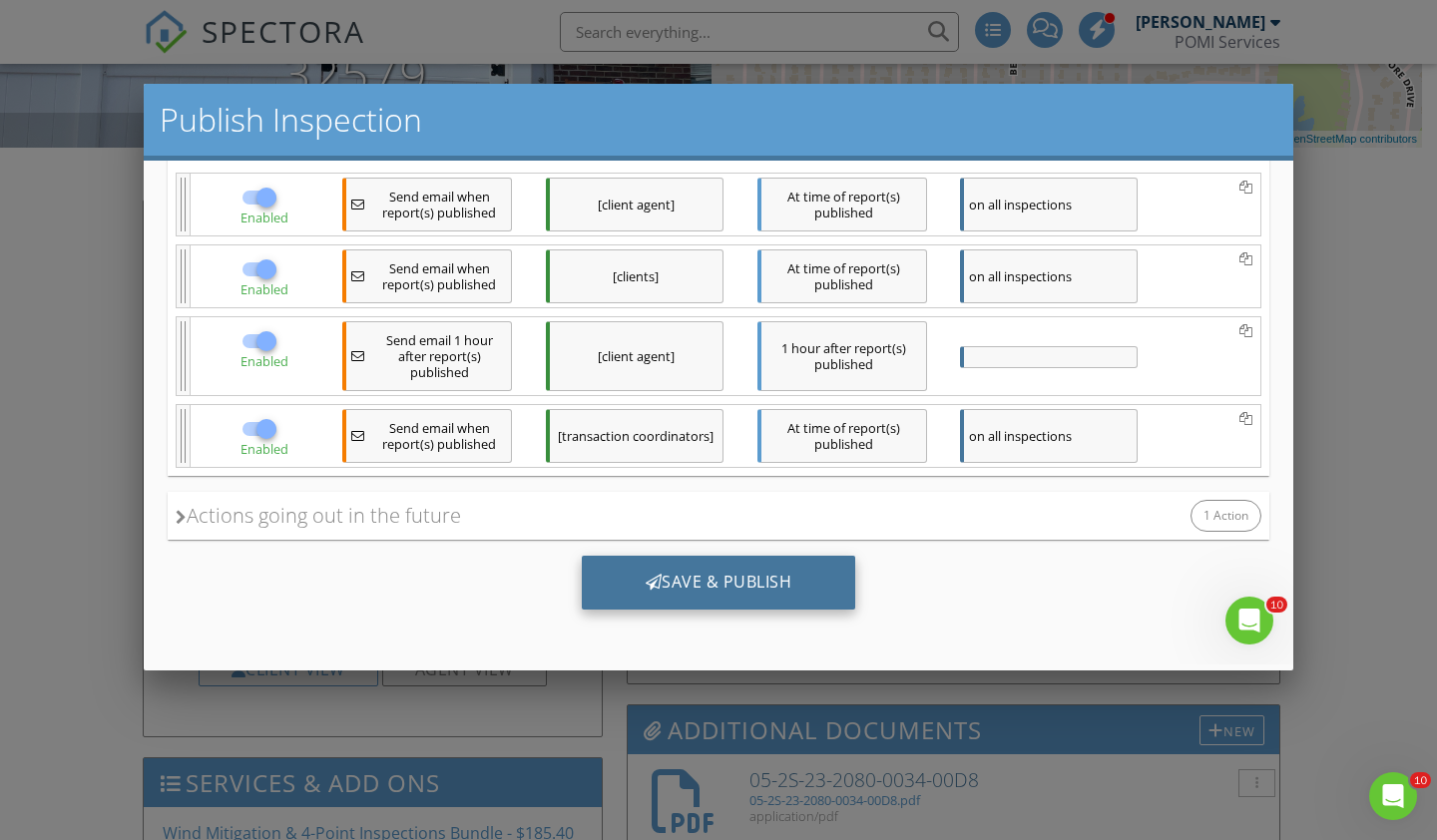 click on "Save & Publish" at bounding box center [718, 583] 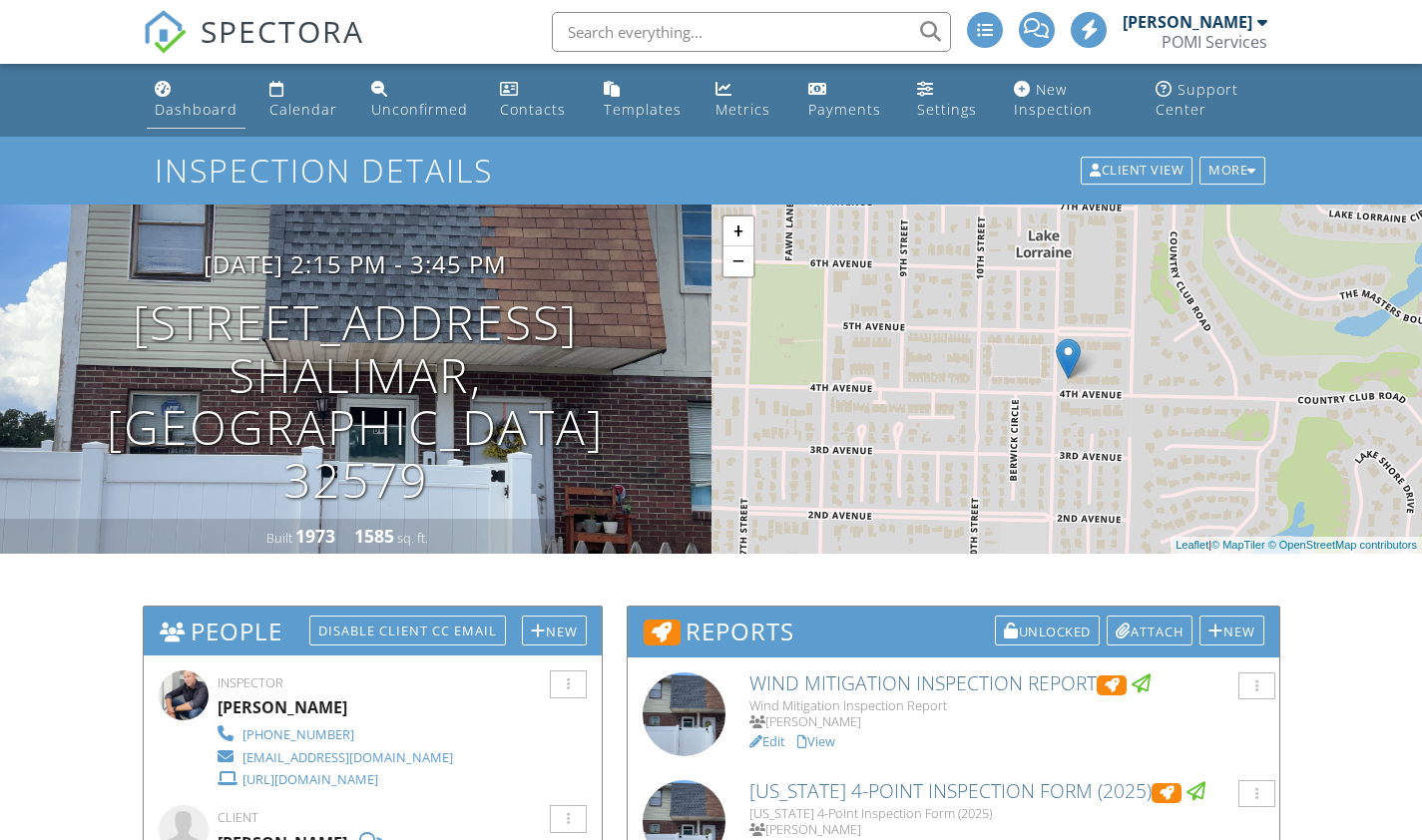 scroll, scrollTop: 0, scrollLeft: 0, axis: both 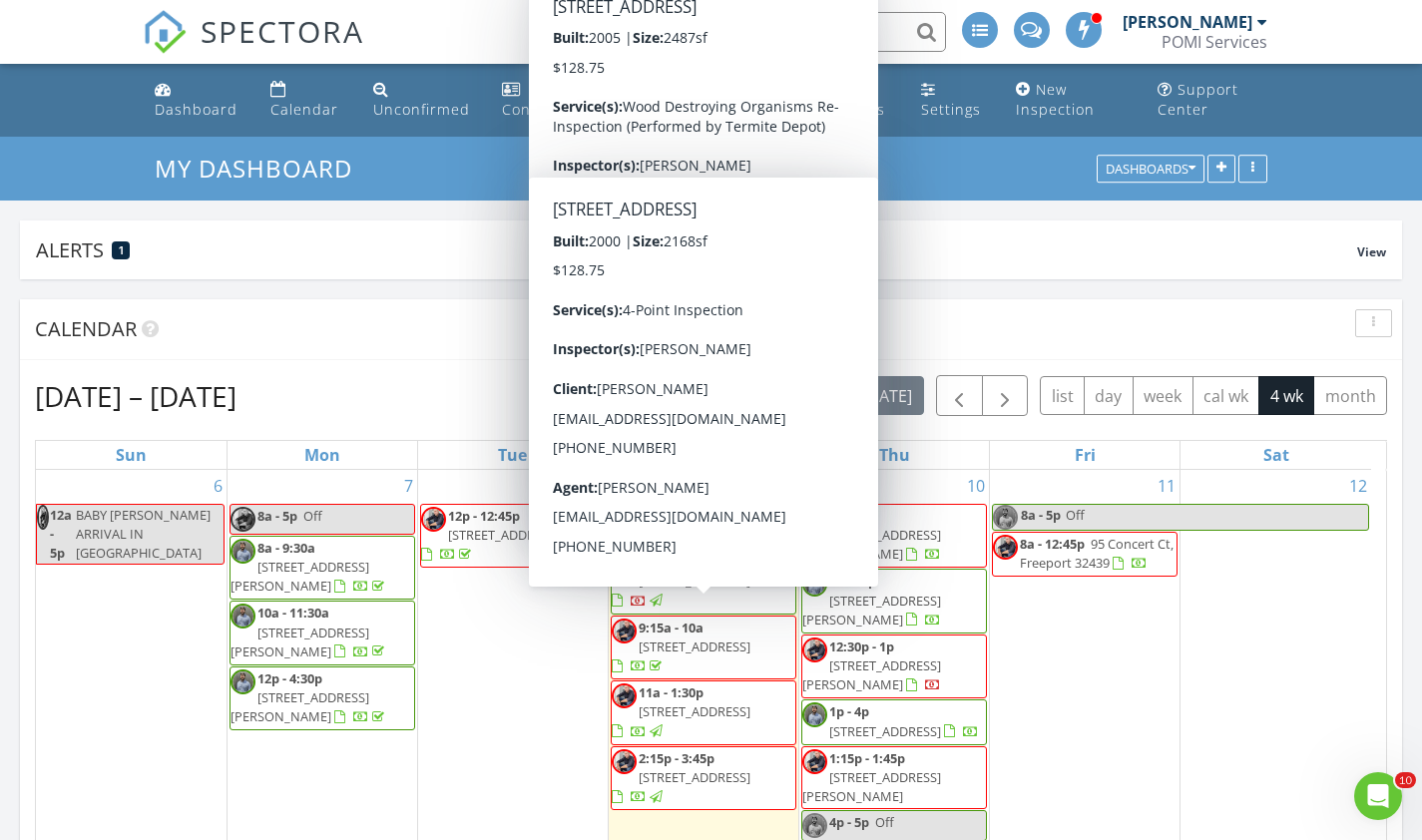 click on "9:15a - 10a" at bounding box center (671, 628) 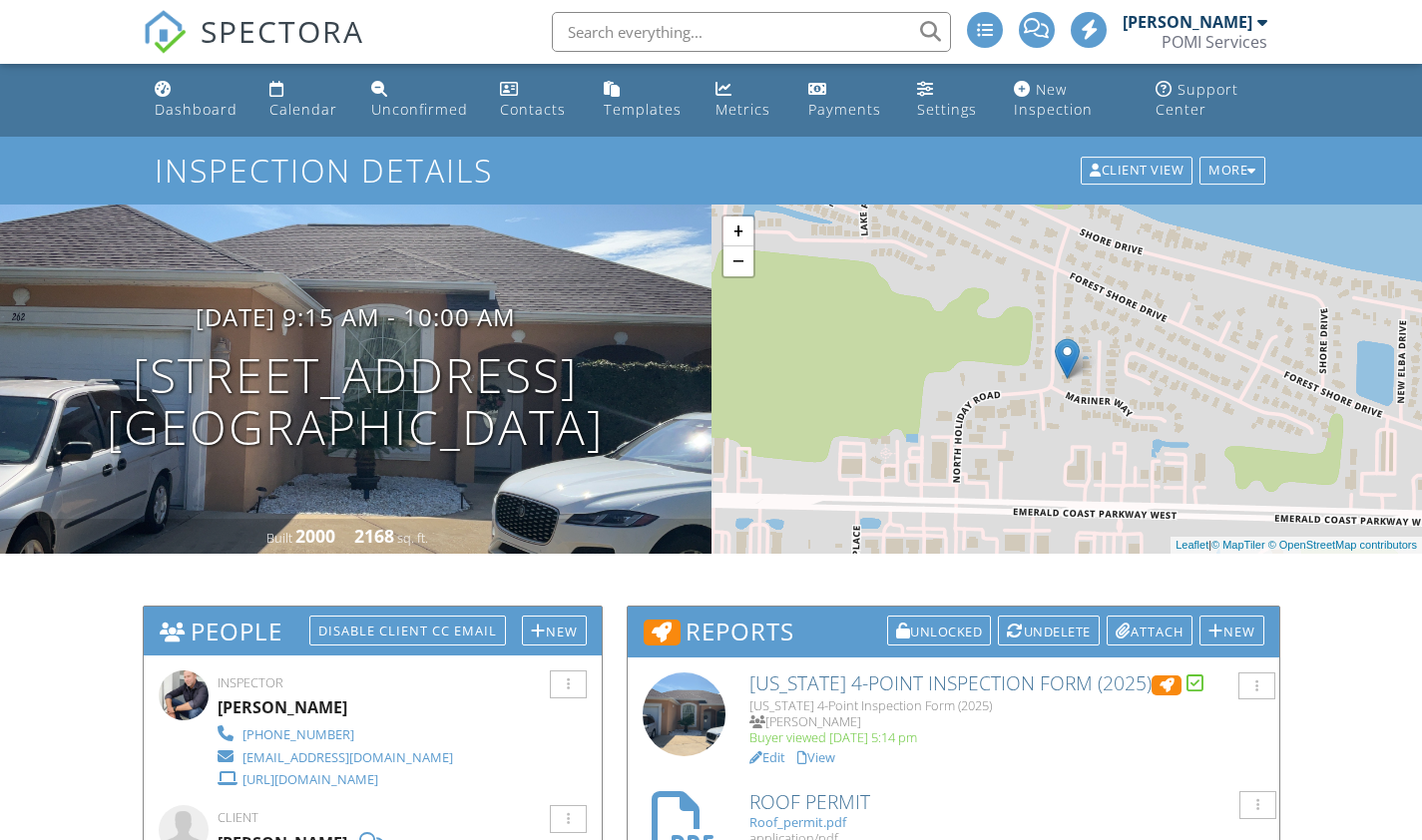 scroll, scrollTop: 0, scrollLeft: 0, axis: both 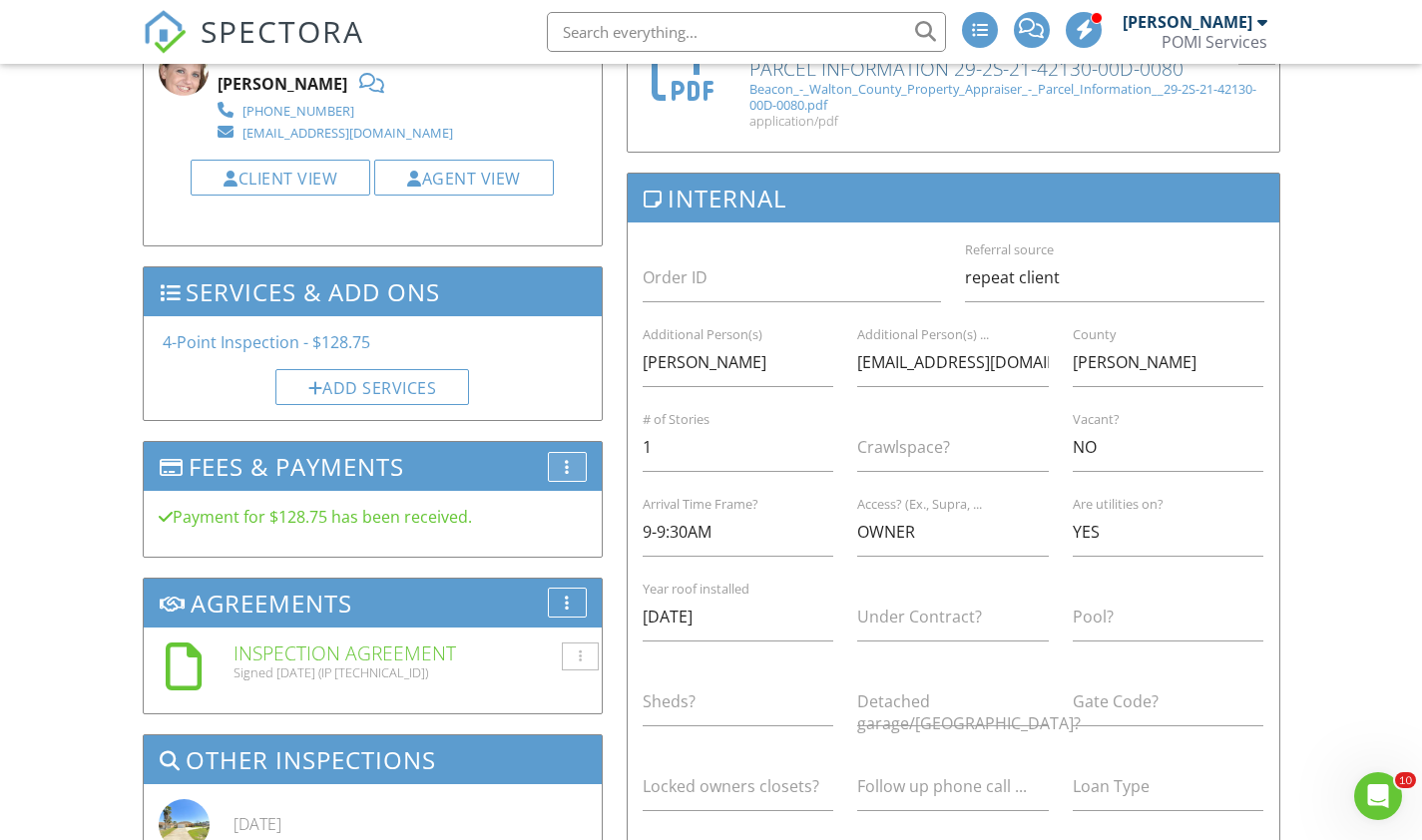 click on "More" at bounding box center (567, 467) 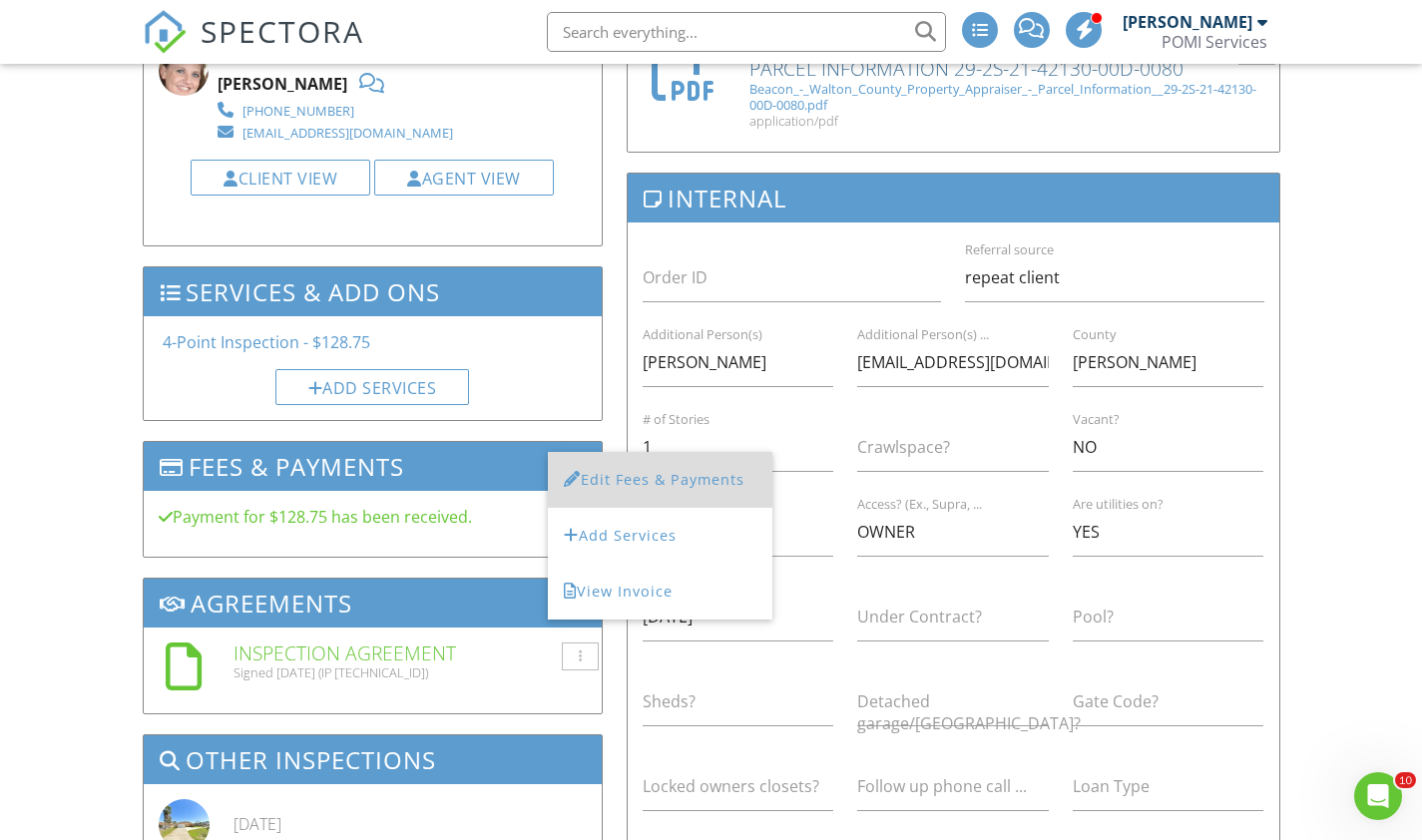 click on "Edit Fees & Payments" at bounding box center (660, 480) 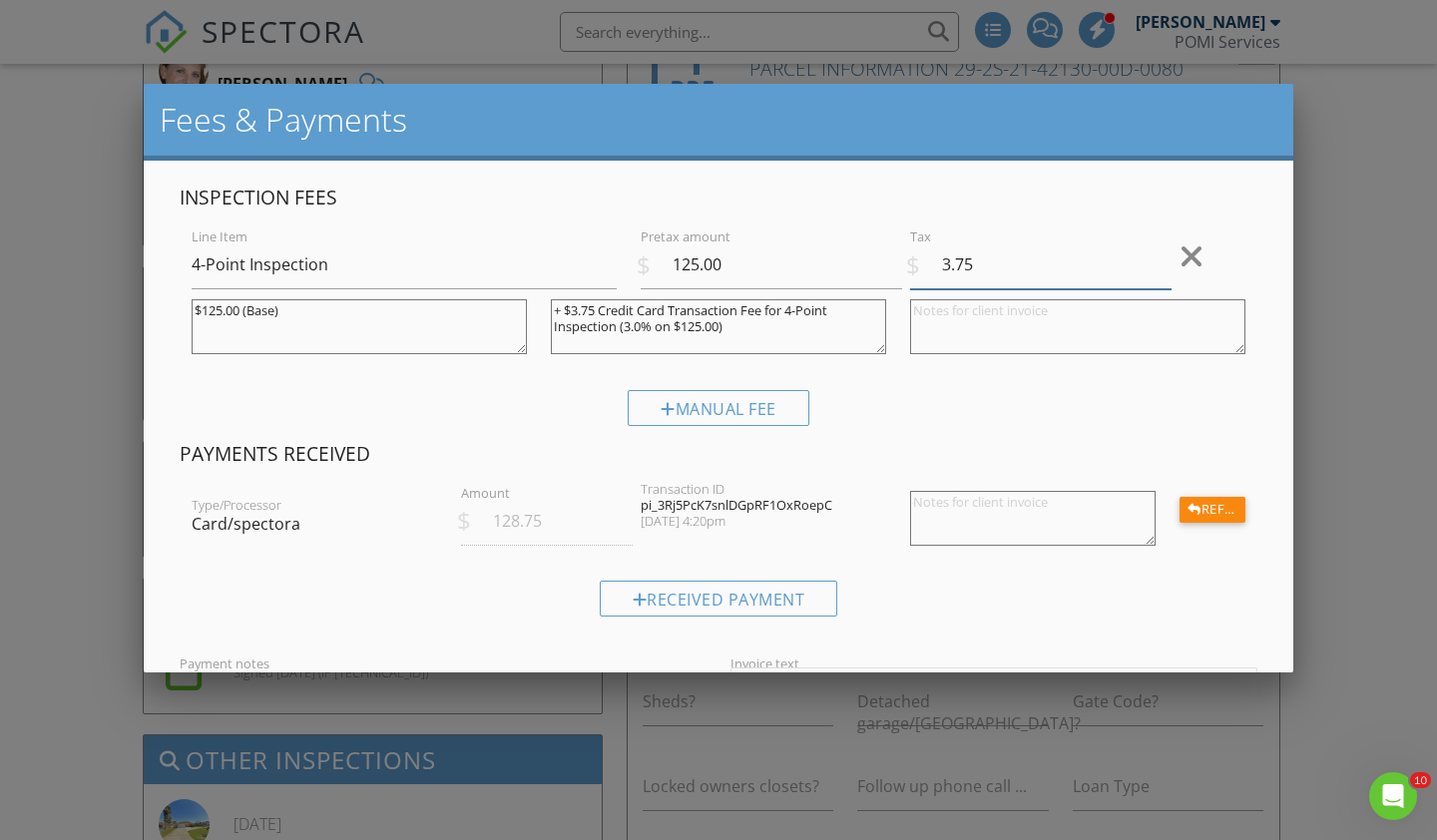 drag, startPoint x: 971, startPoint y: 265, endPoint x: 915, endPoint y: 264, distance: 56.008928 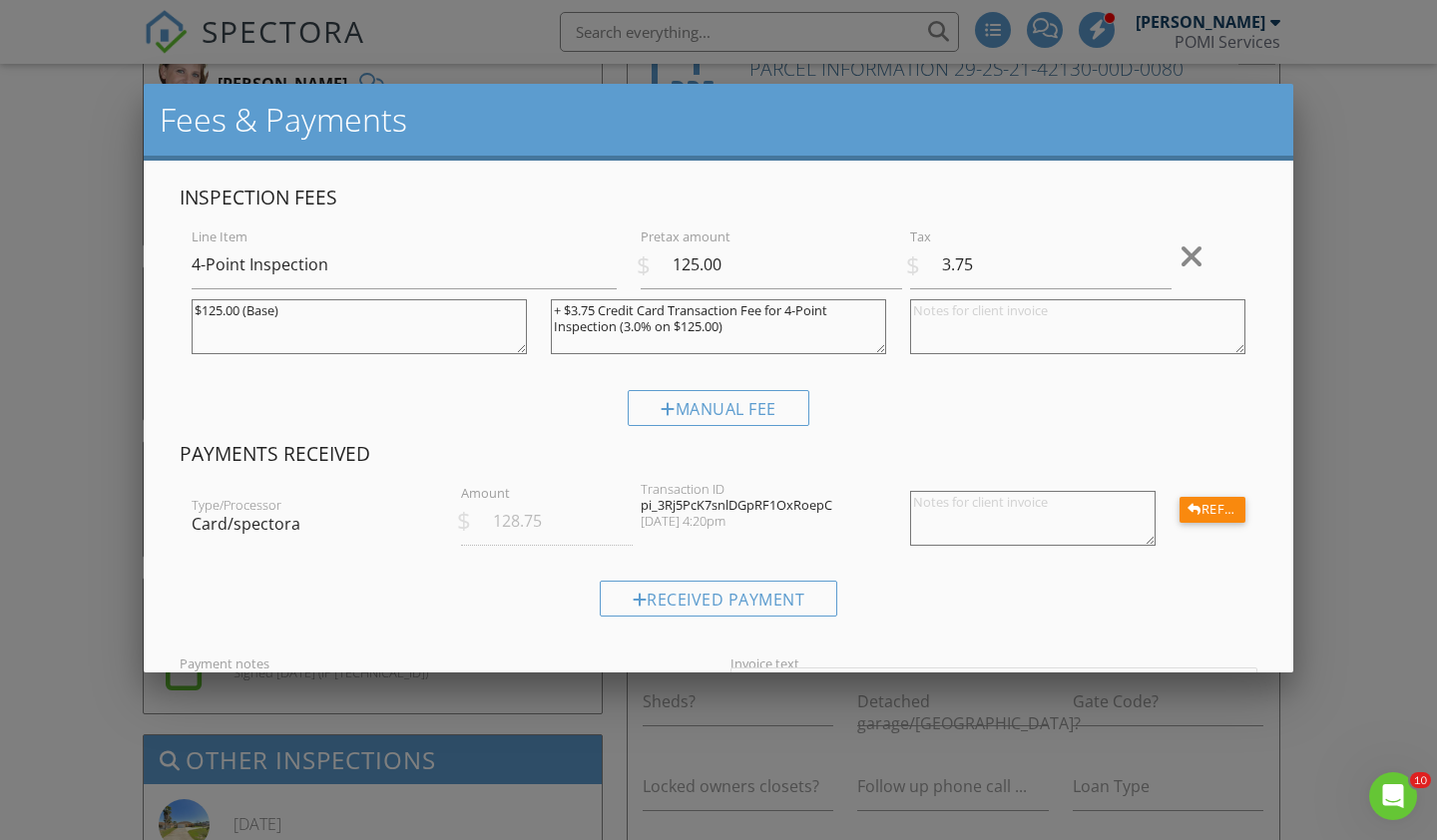 click at bounding box center (1192, 256) 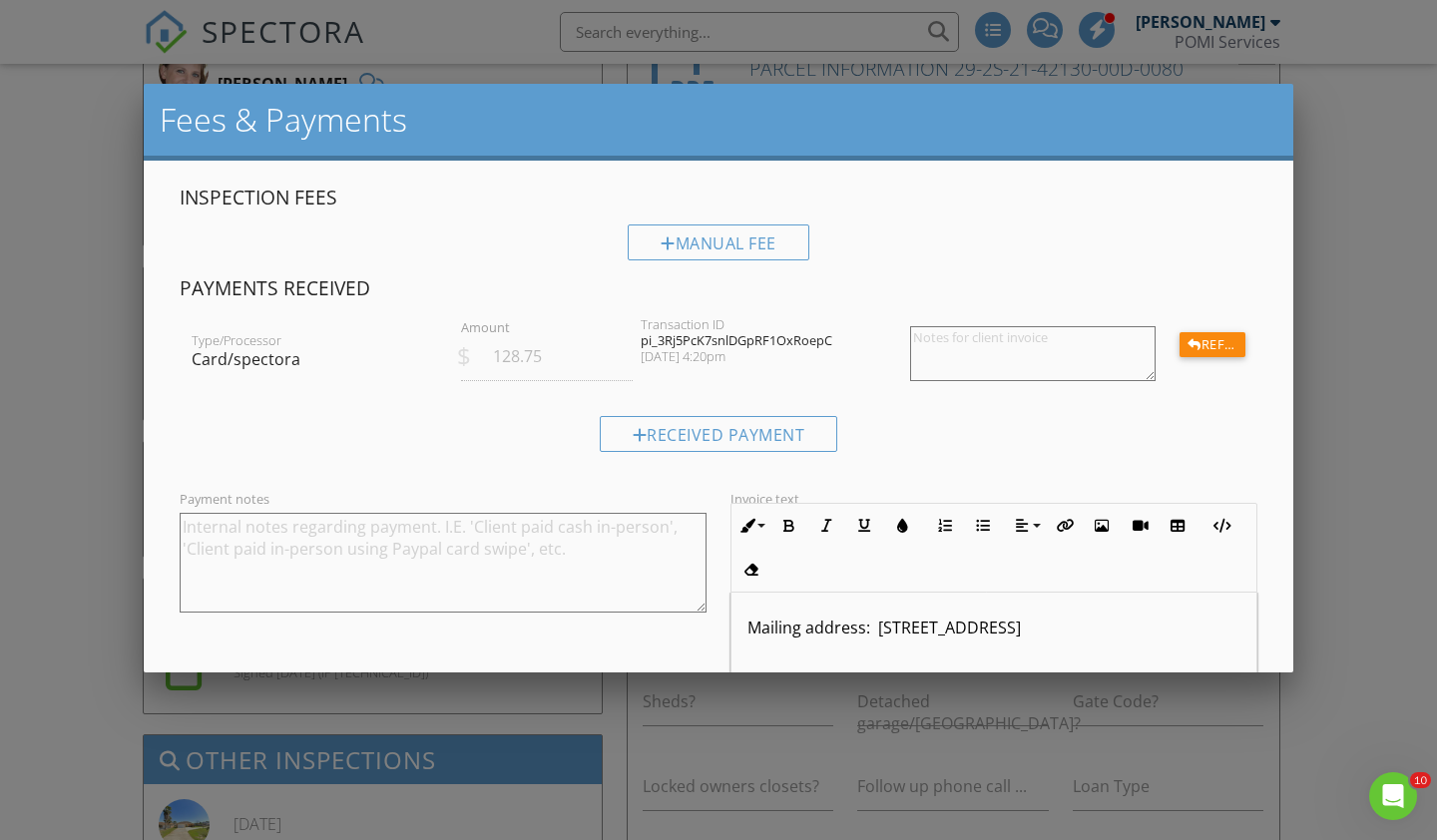 scroll, scrollTop: 142, scrollLeft: 0, axis: vertical 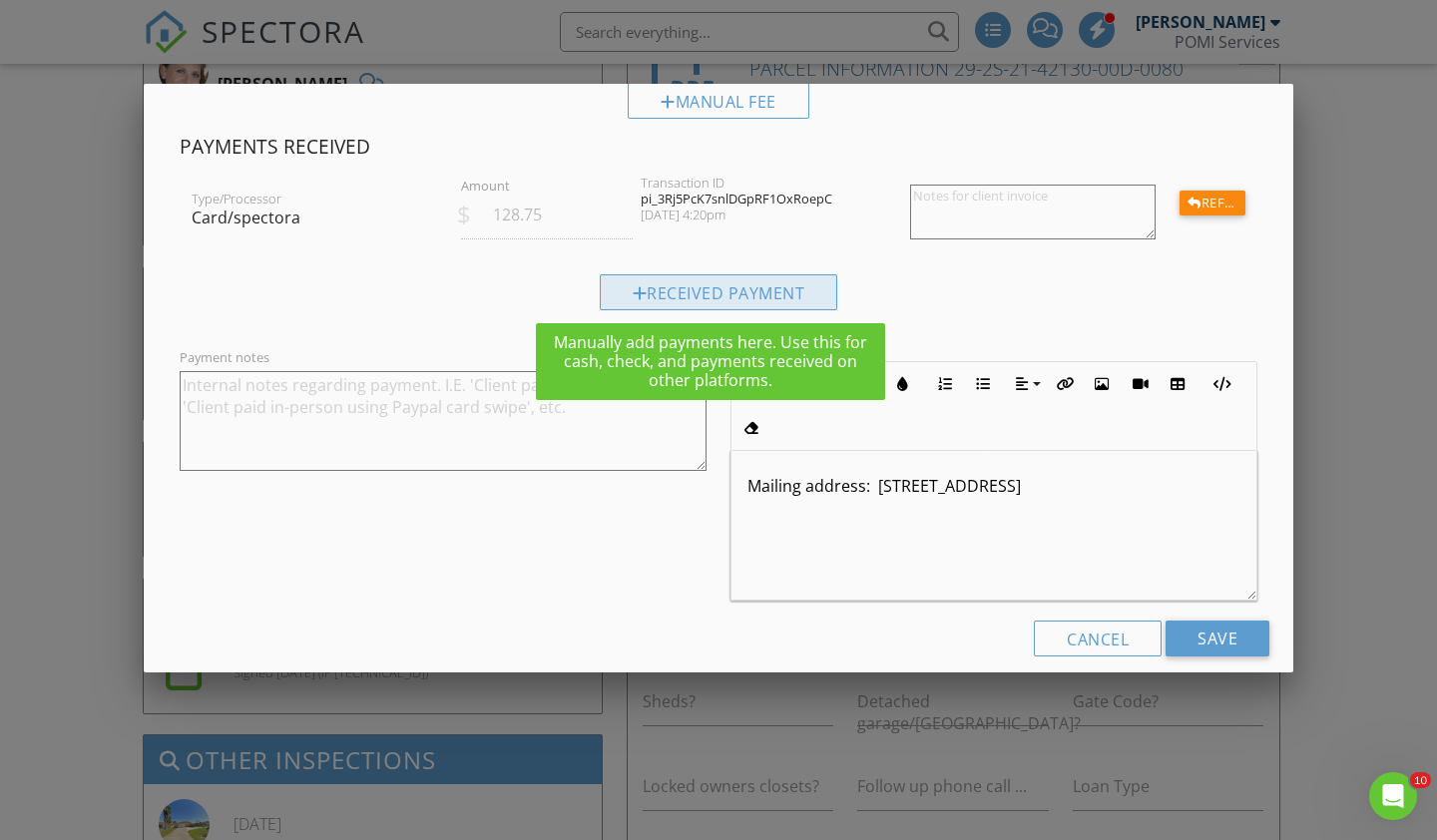 click on "Received Payment" at bounding box center [718, 292] 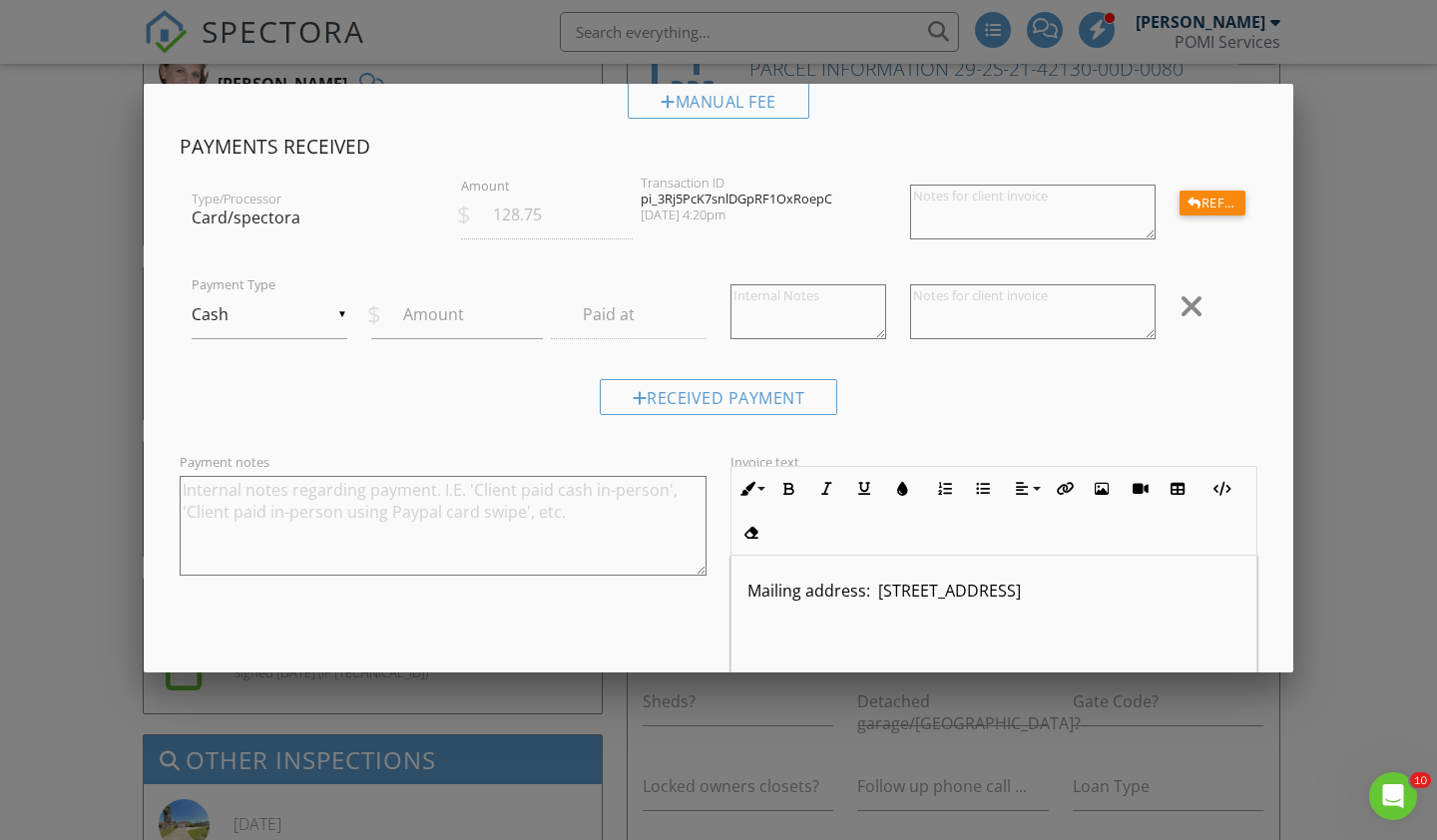click on "Amount" at bounding box center (433, 314) 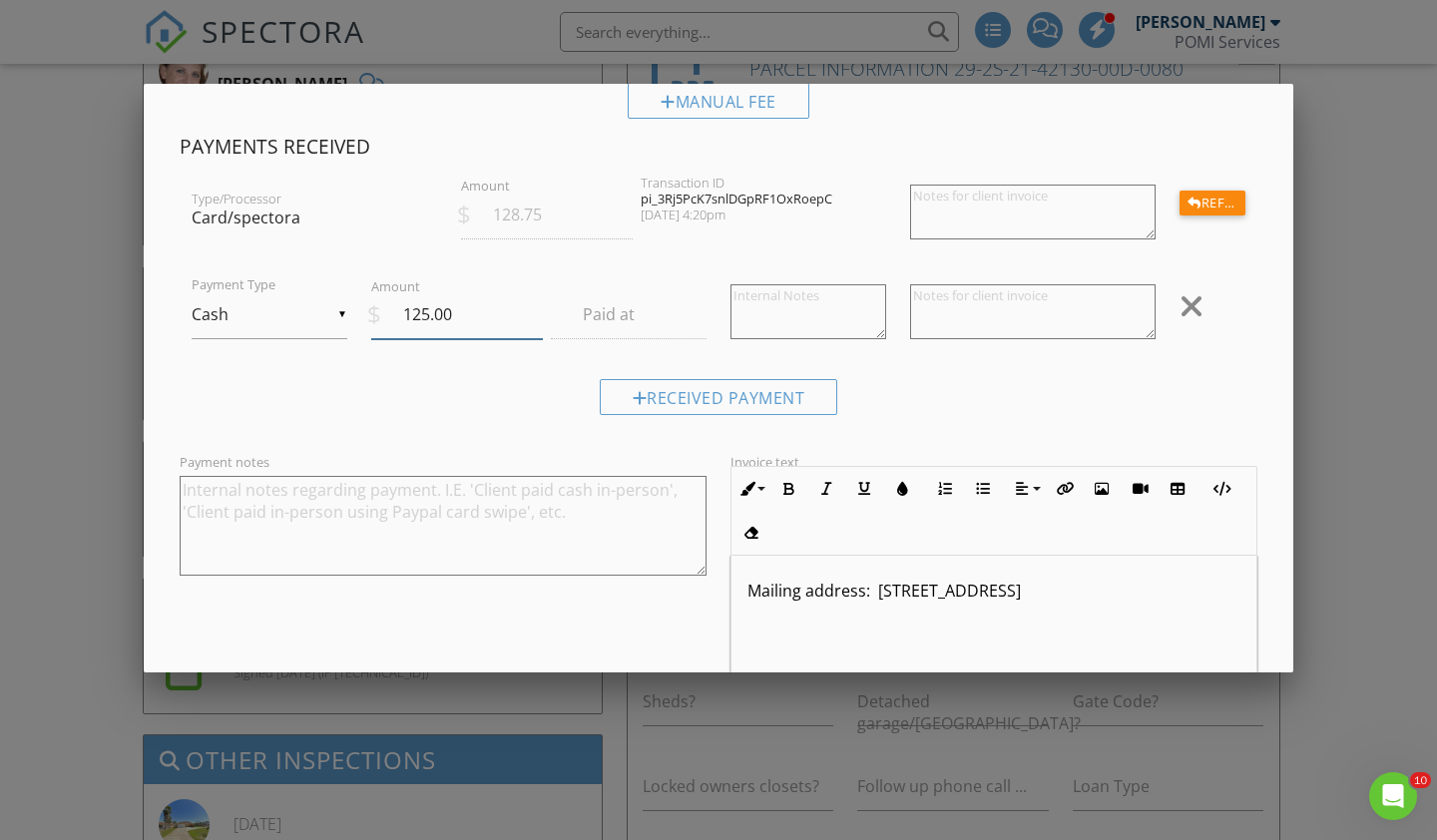 scroll, scrollTop: 268, scrollLeft: 0, axis: vertical 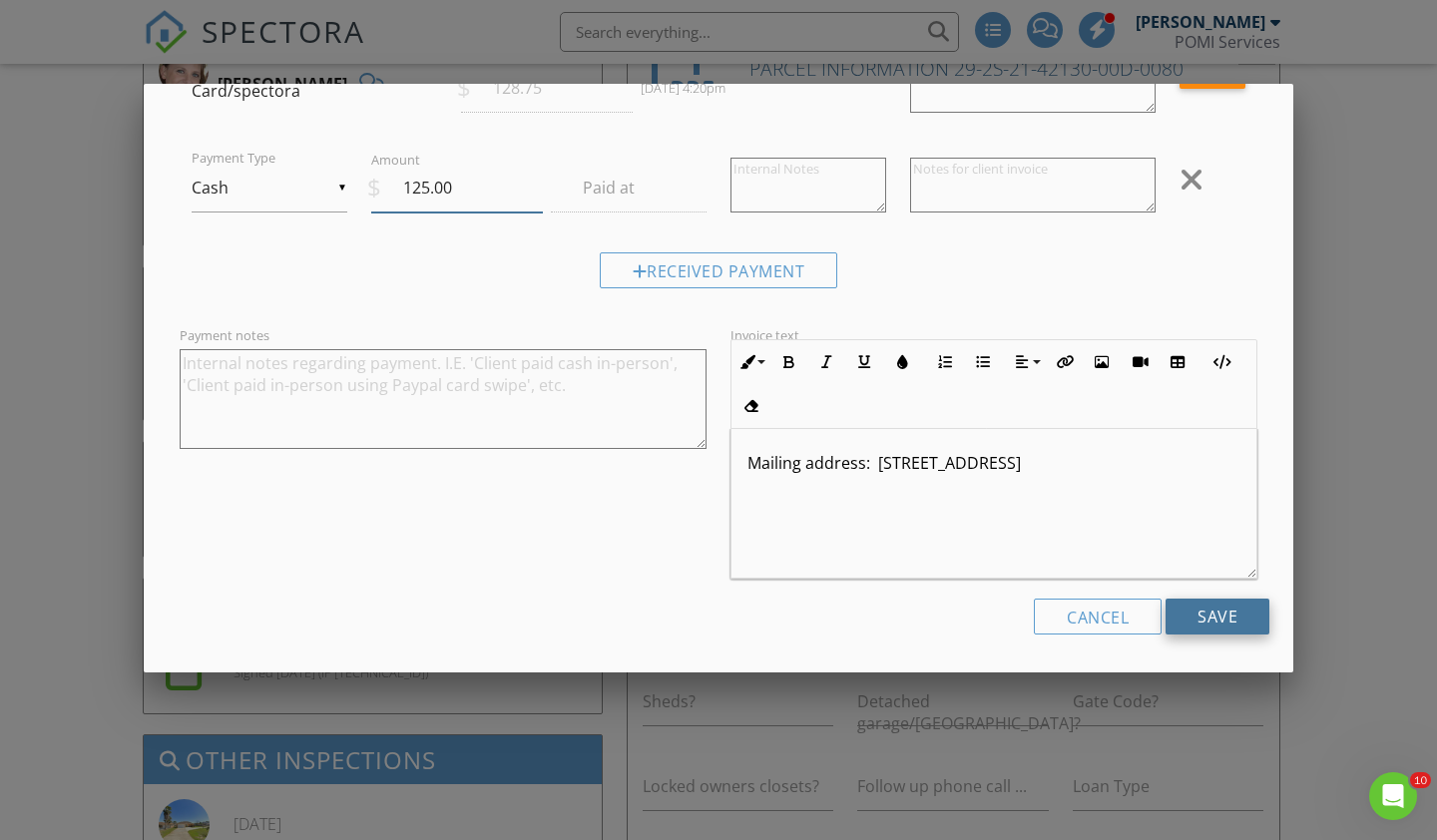 type on "125.00" 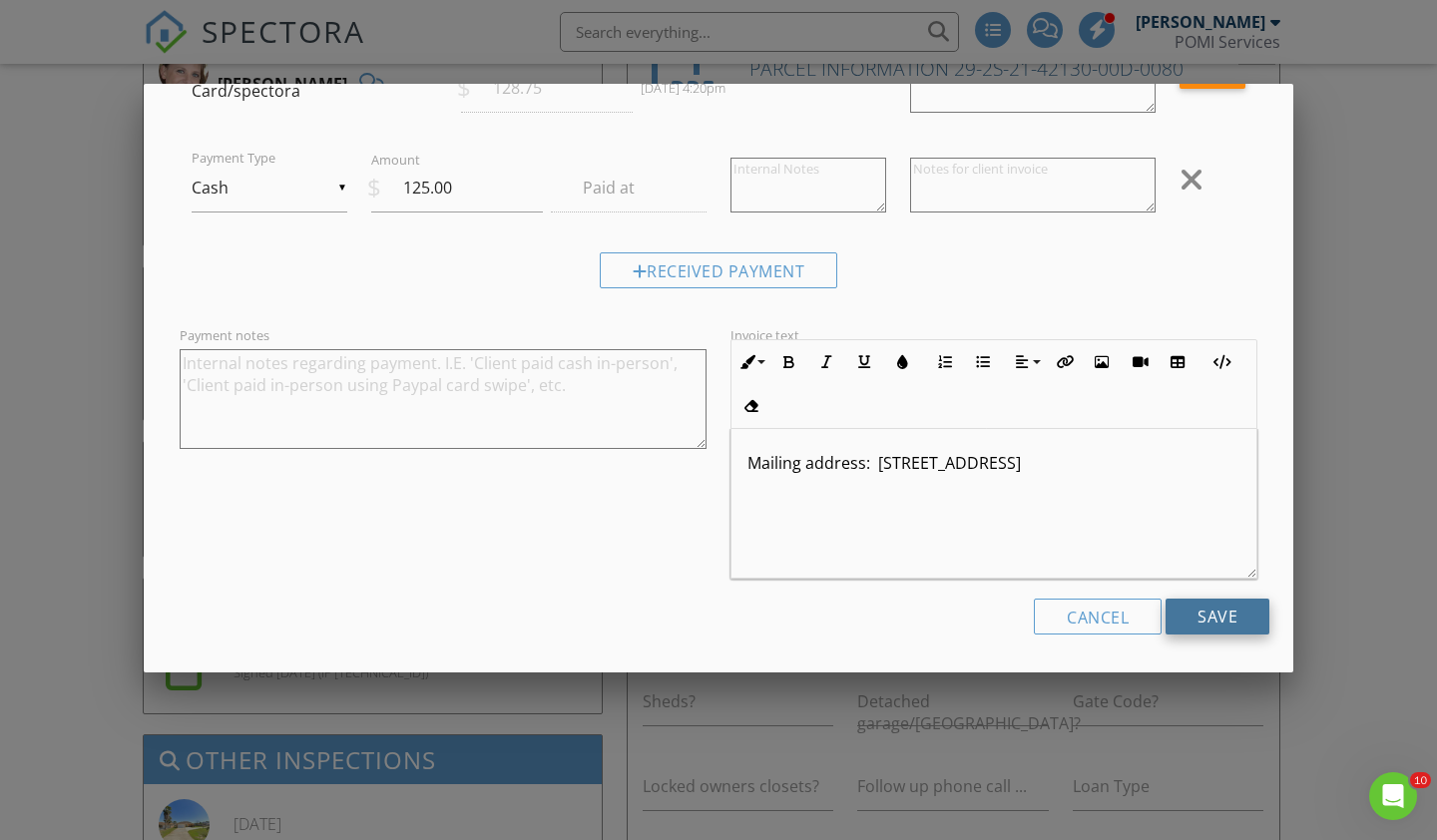 click on "Save" at bounding box center [1217, 617] 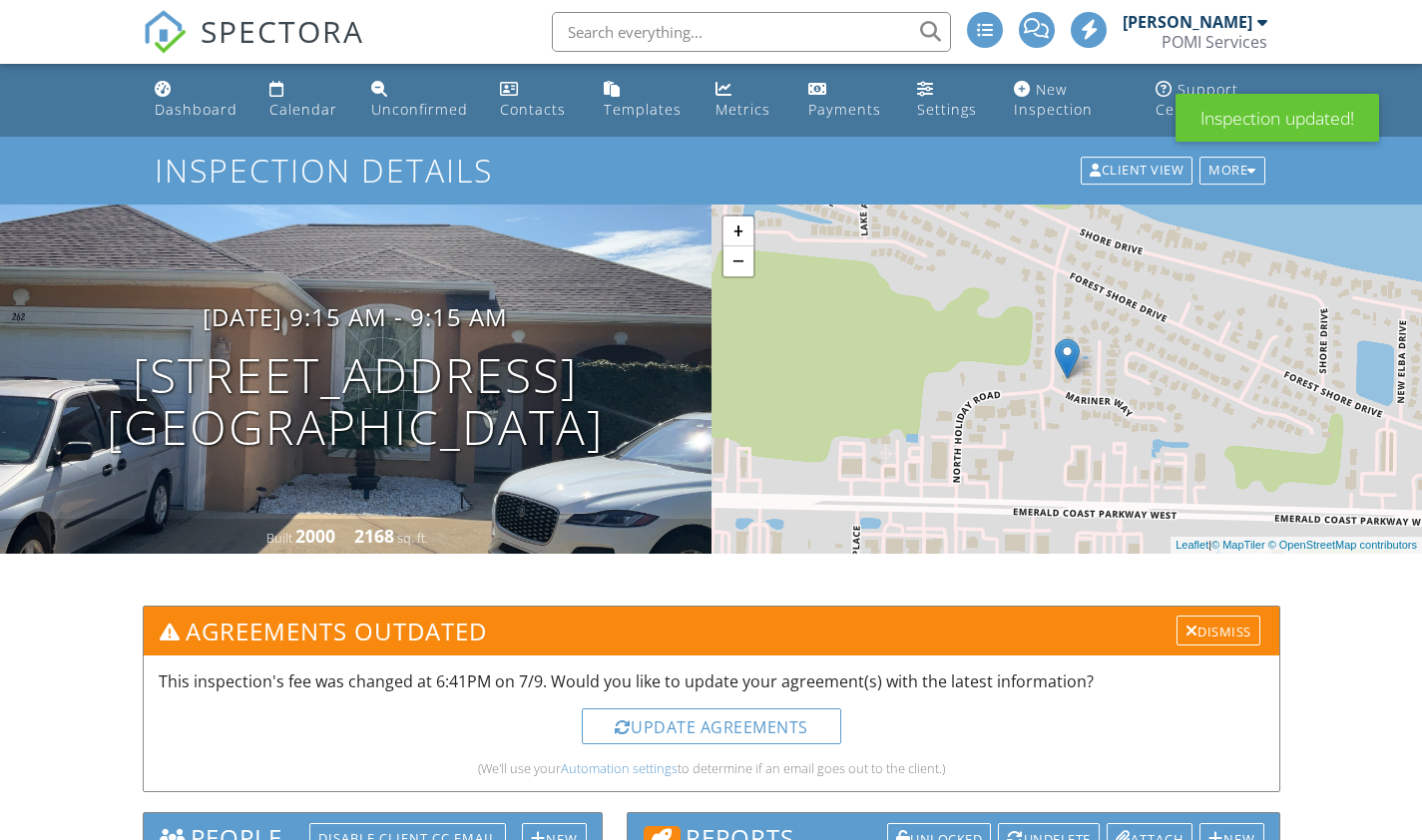 scroll, scrollTop: 0, scrollLeft: 0, axis: both 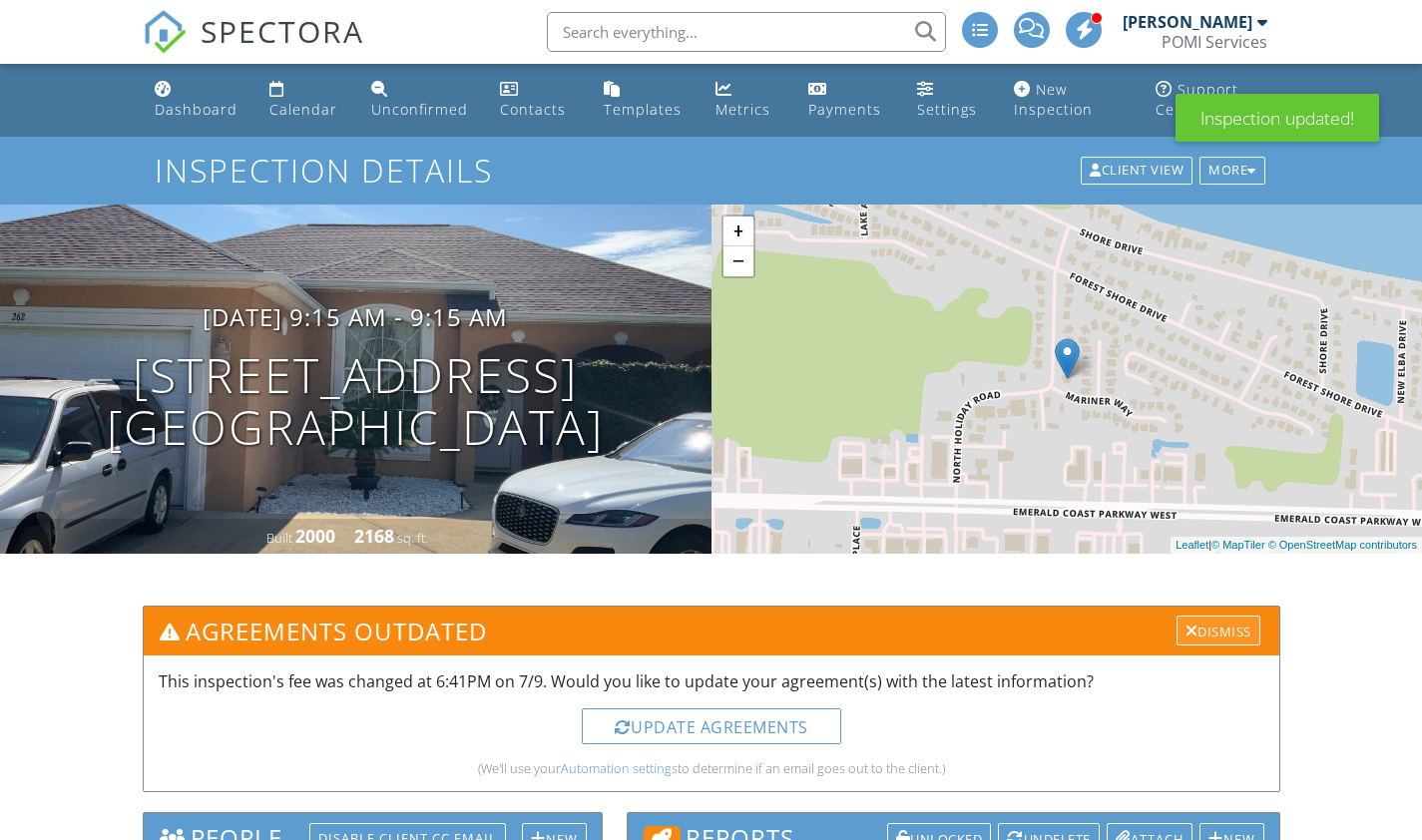 click on "Dismiss" at bounding box center (1218, 630) 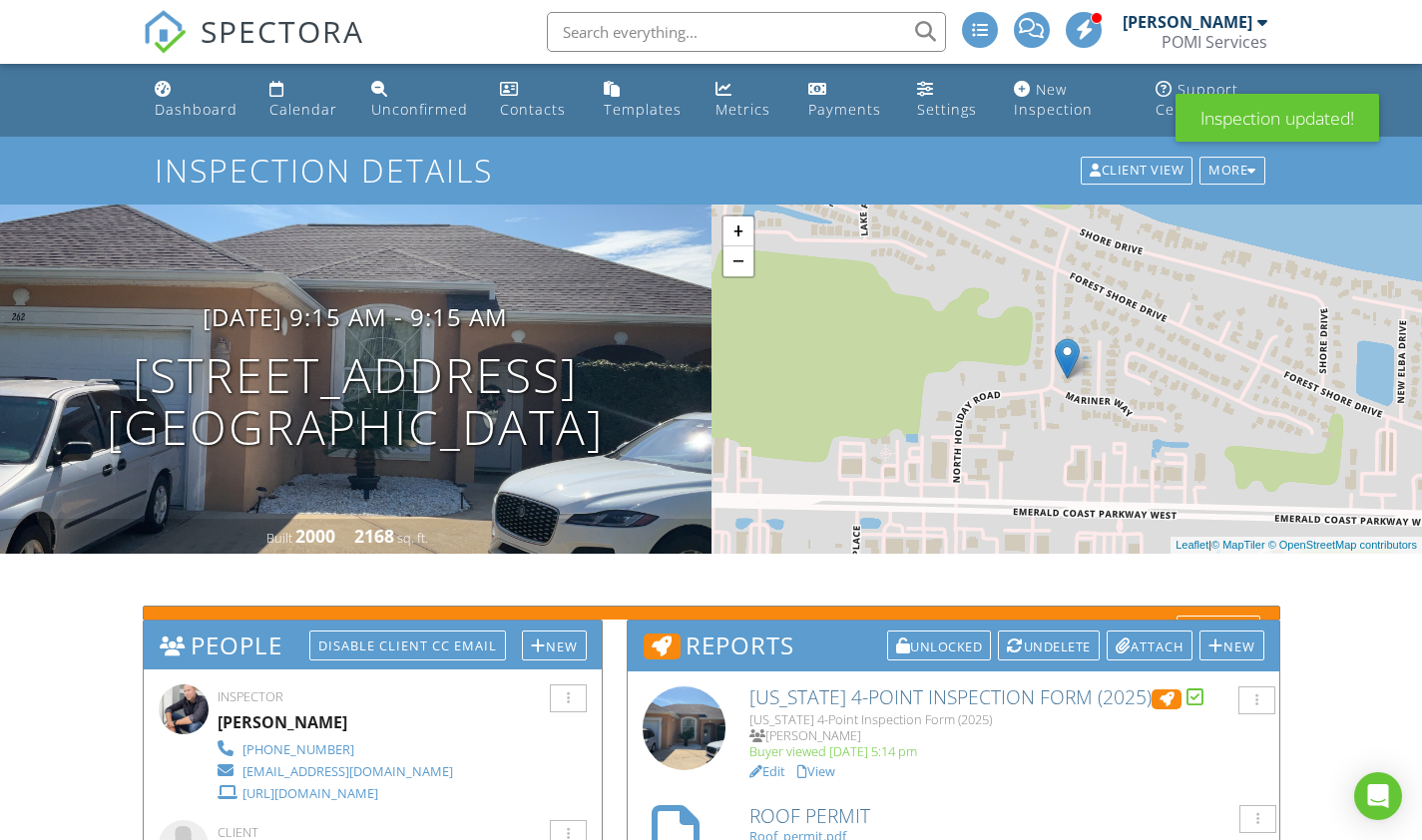 scroll, scrollTop: 0, scrollLeft: 0, axis: both 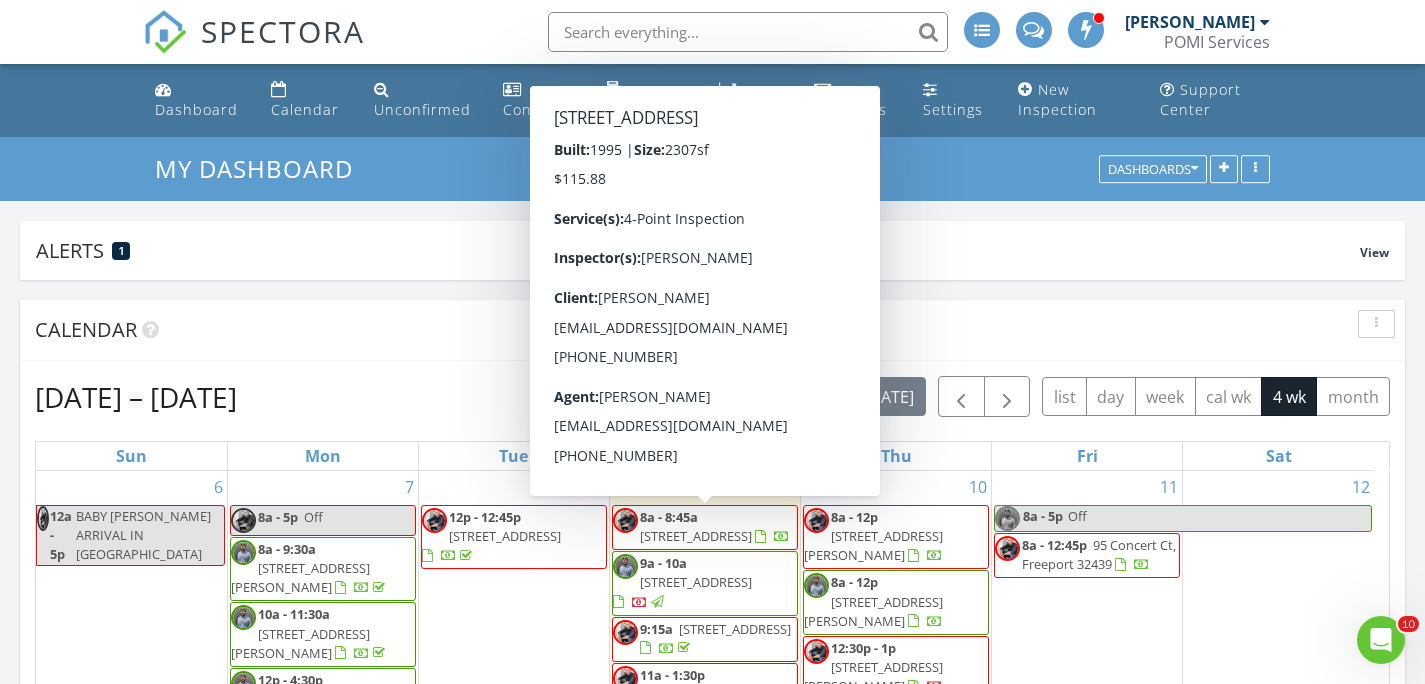 click on "8a - 8:45a" at bounding box center (669, 517) 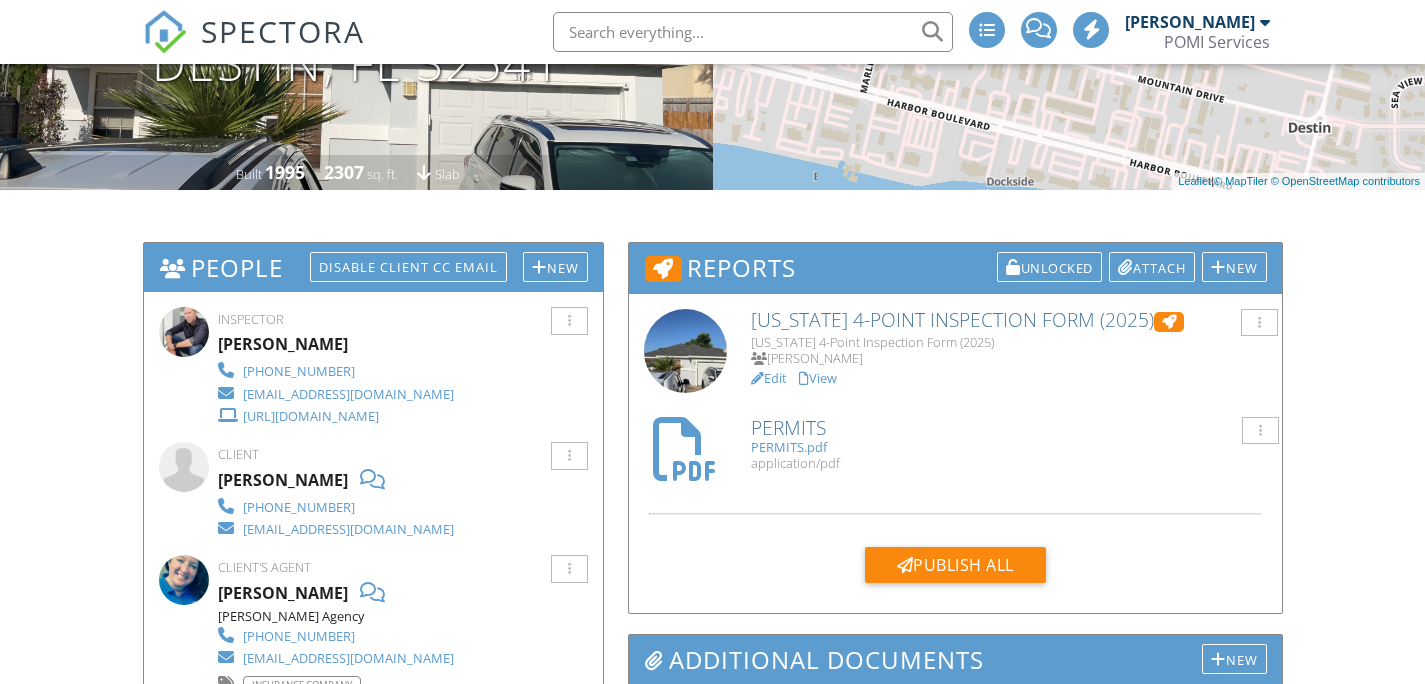 scroll, scrollTop: 216, scrollLeft: 0, axis: vertical 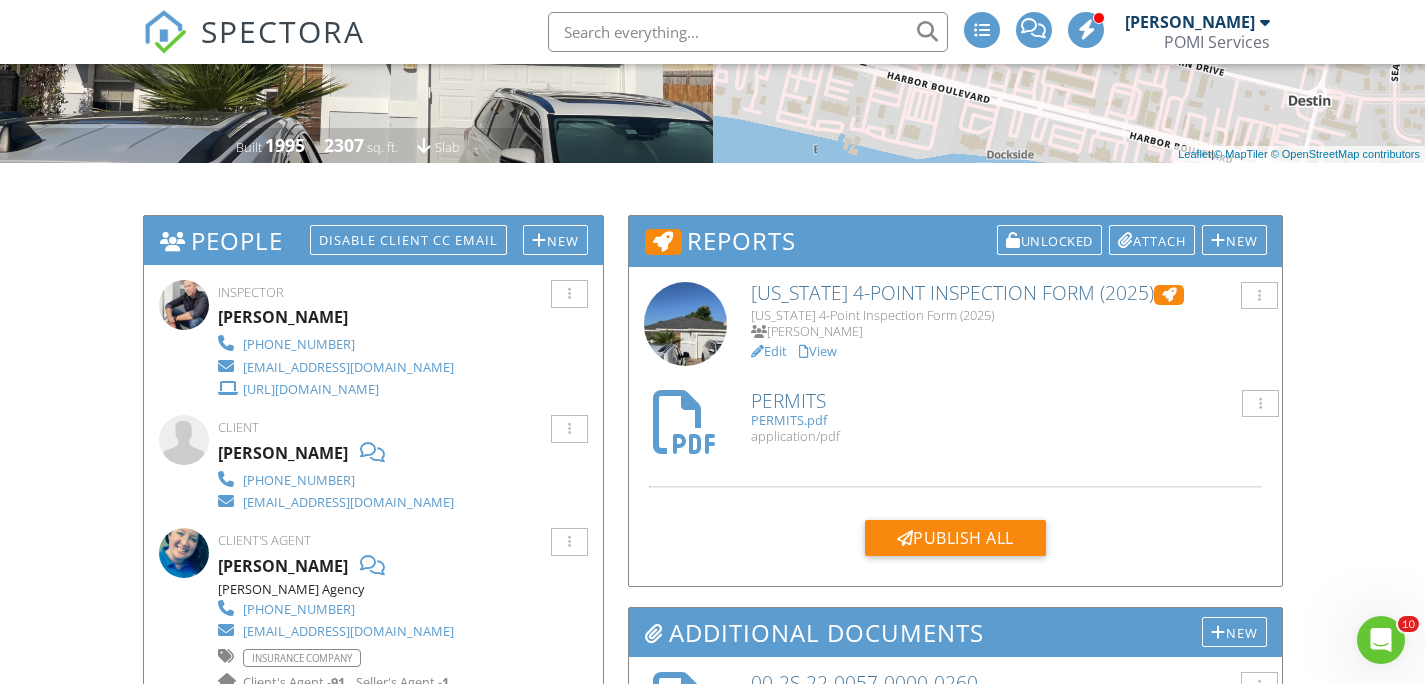 click on "View" at bounding box center [818, 351] 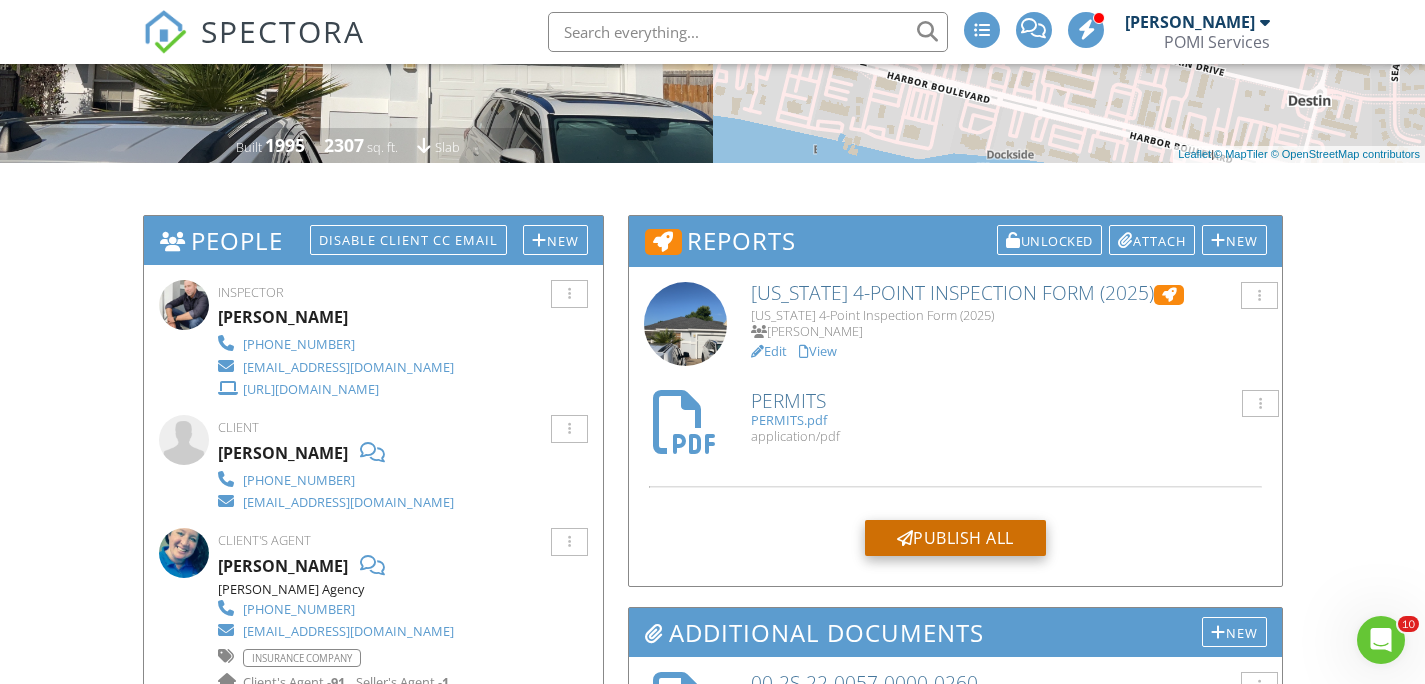 click on "Publish All" at bounding box center (955, 538) 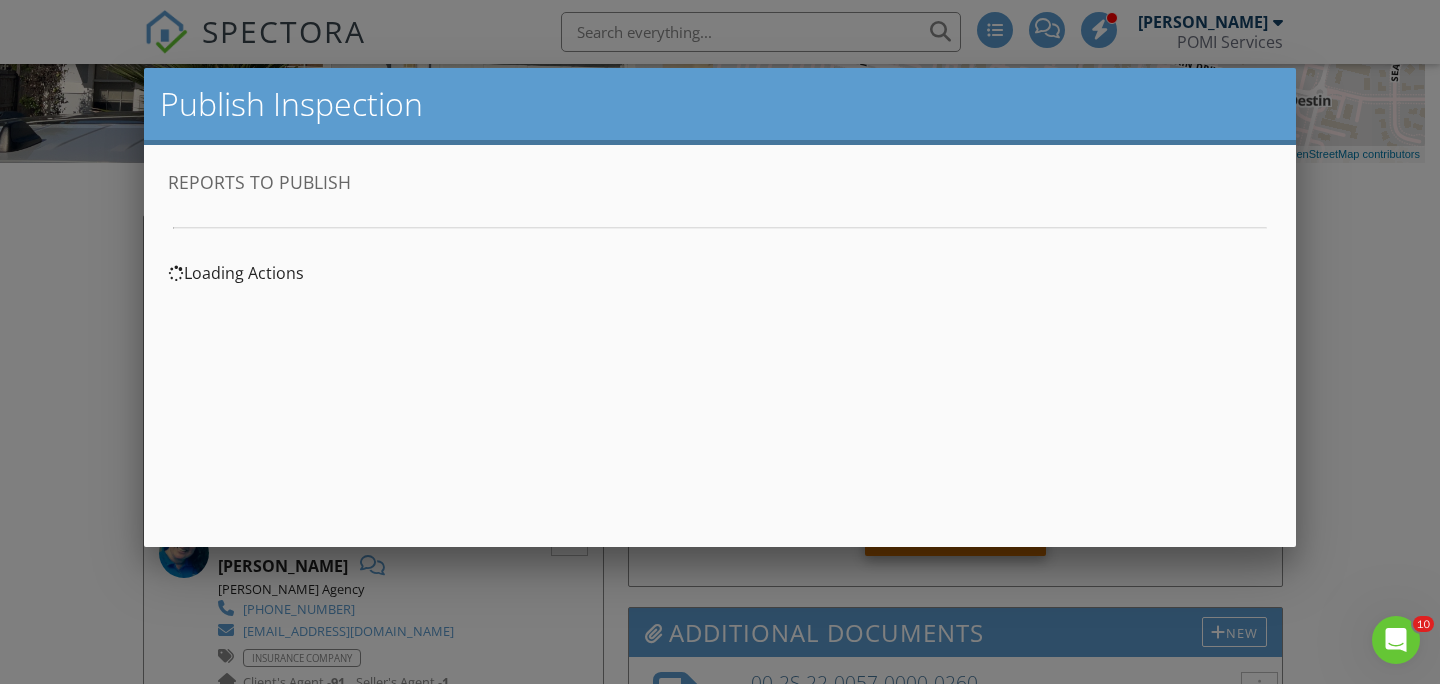 scroll, scrollTop: 0, scrollLeft: 0, axis: both 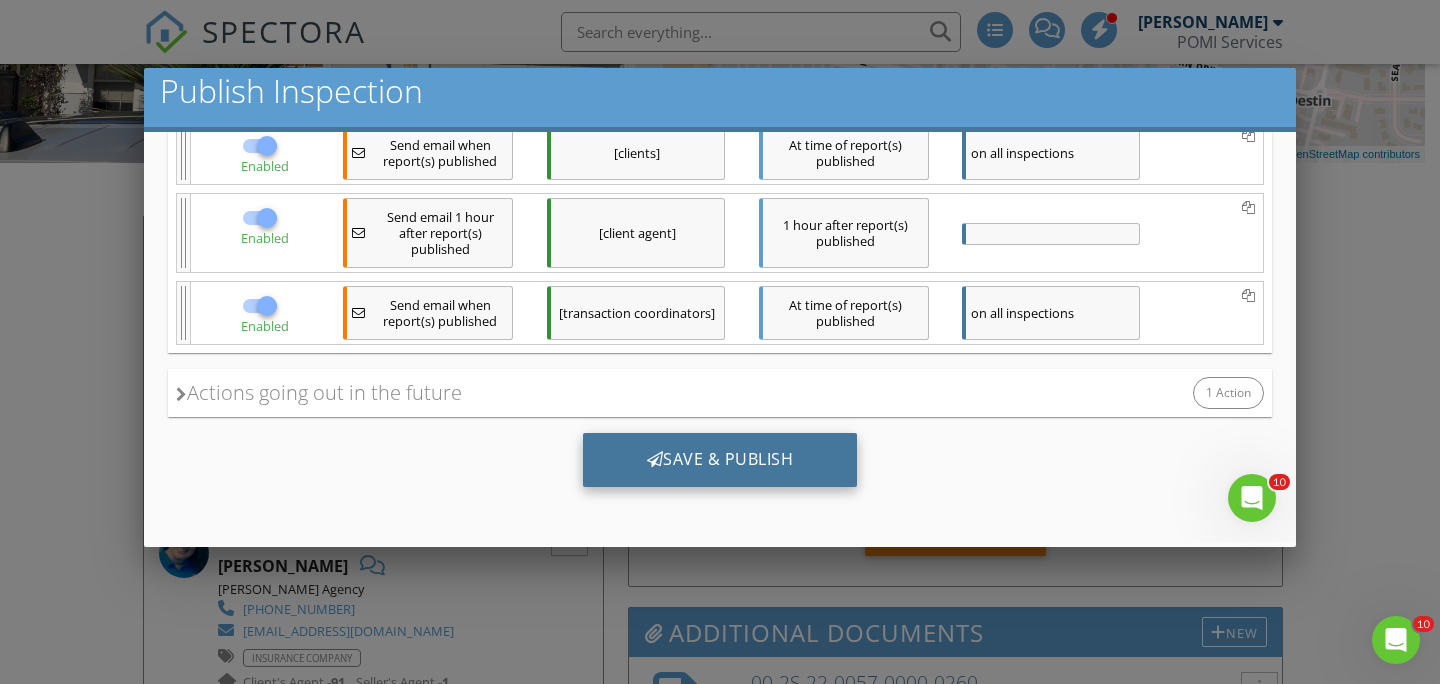 click on "Save & Publish" at bounding box center [720, 460] 